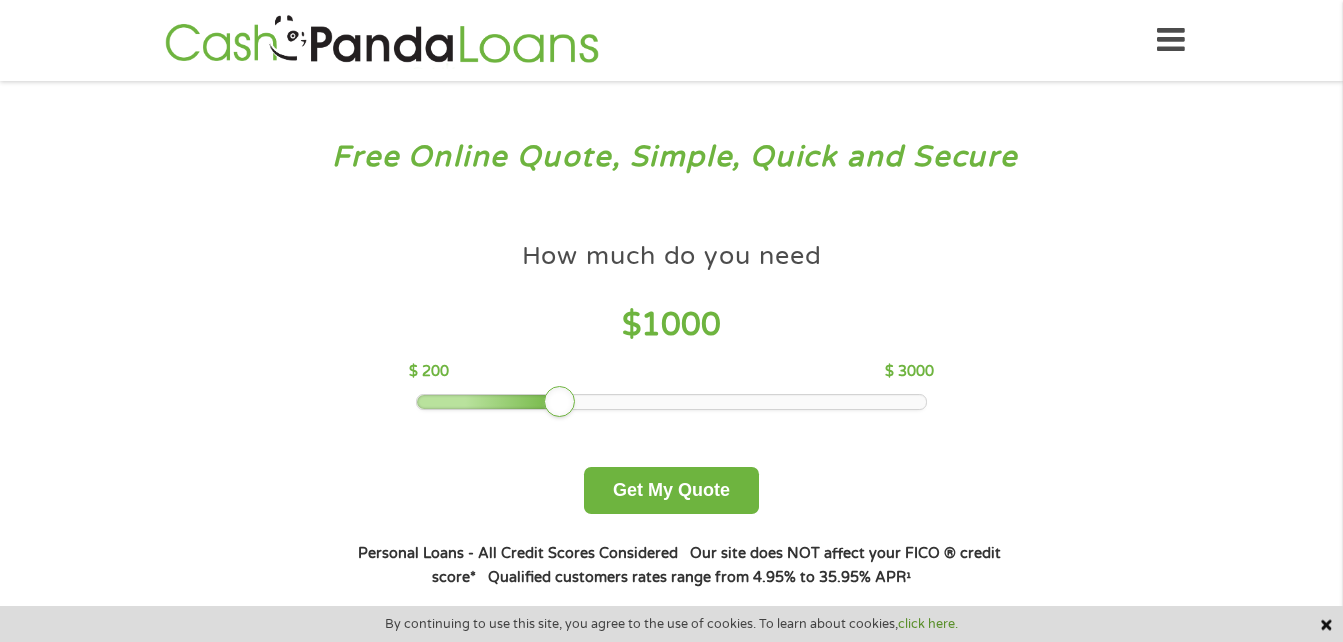 scroll, scrollTop: 0, scrollLeft: 0, axis: both 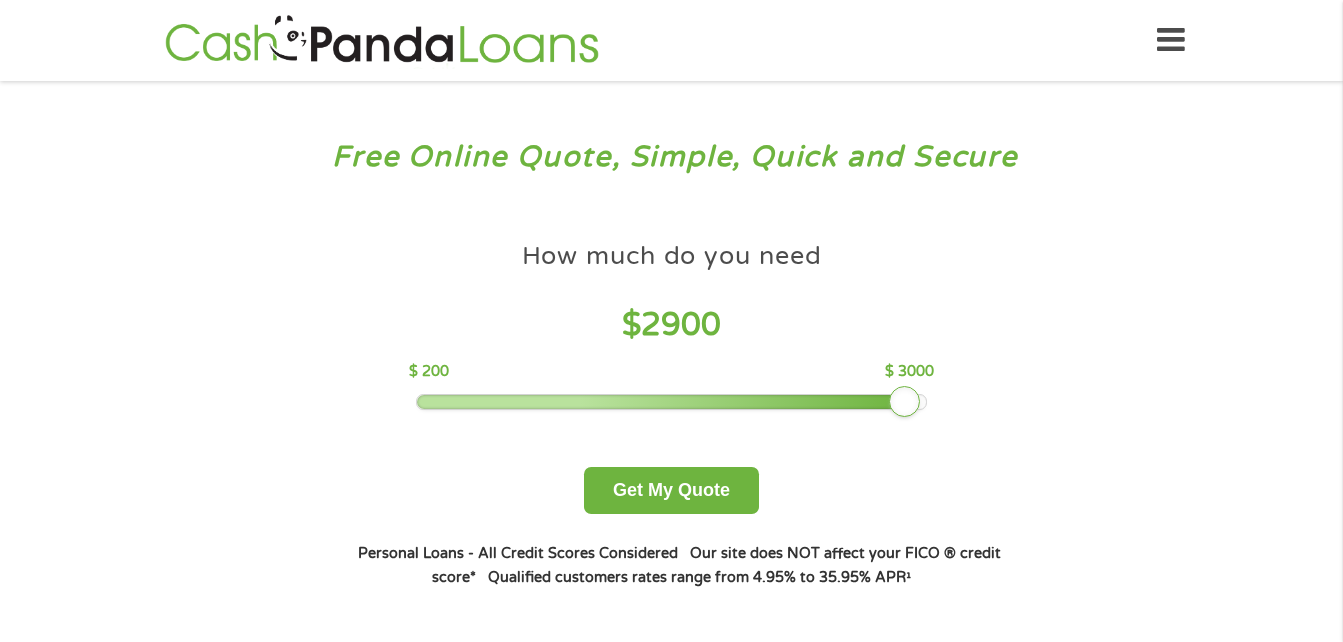 click at bounding box center (671, 402) 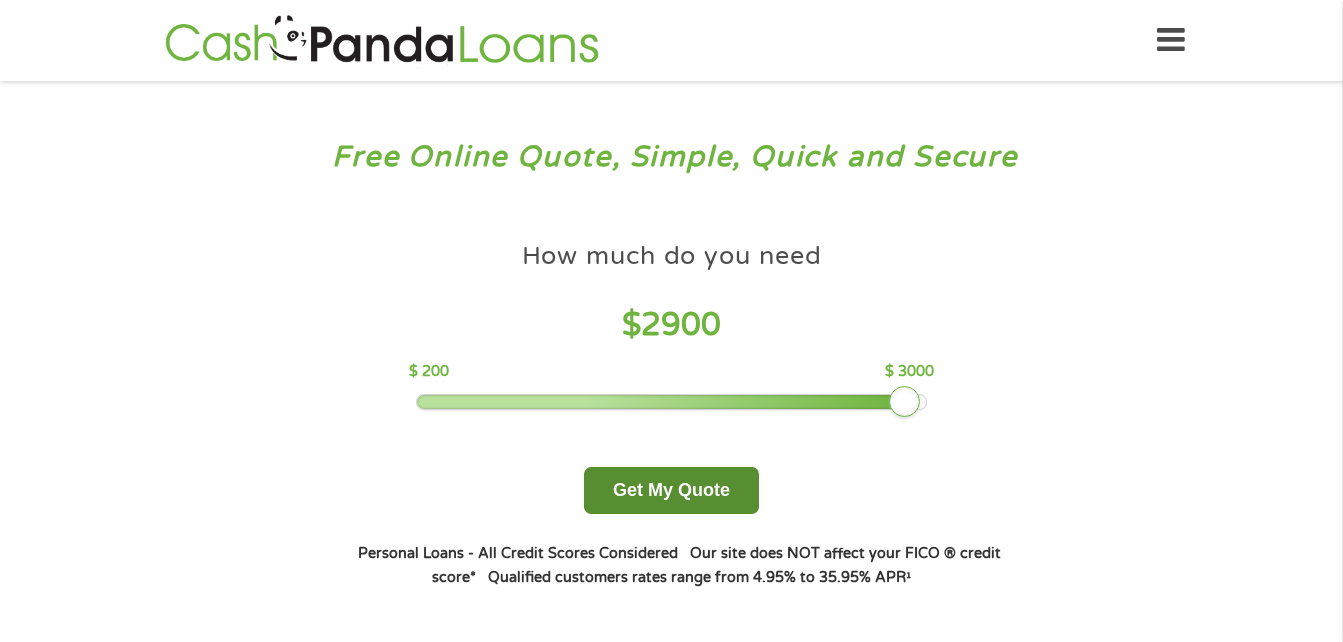 click on "Get My Quote" at bounding box center (671, 490) 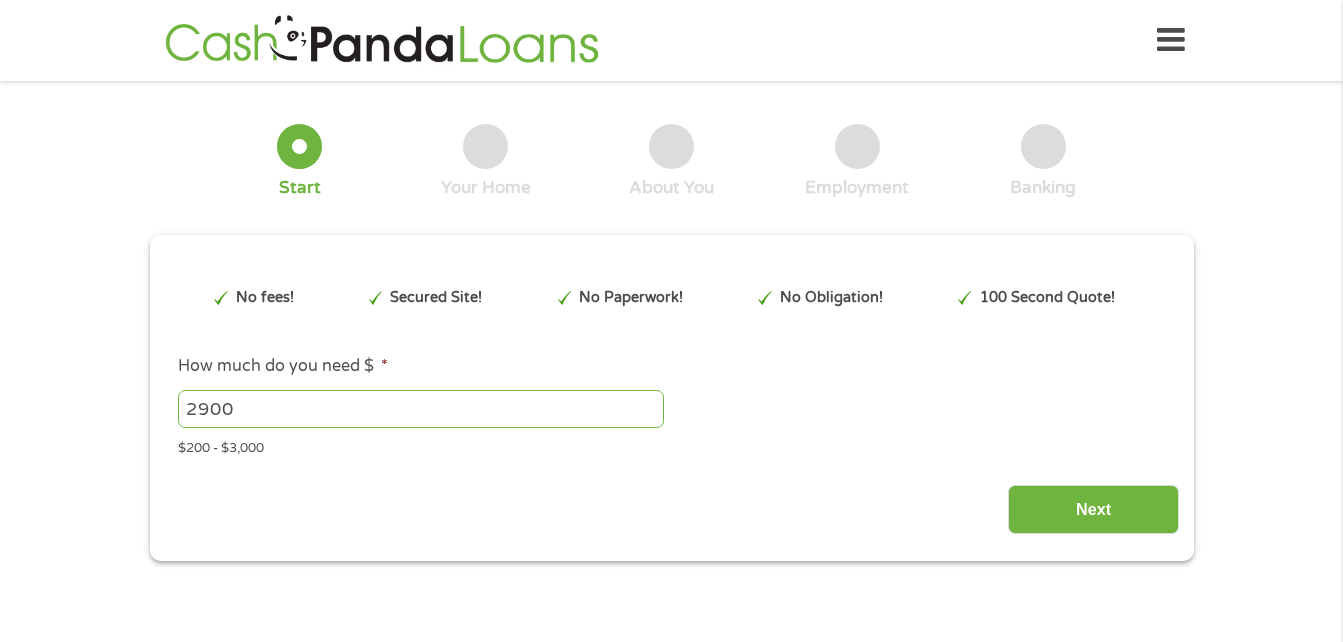 scroll, scrollTop: 0, scrollLeft: 0, axis: both 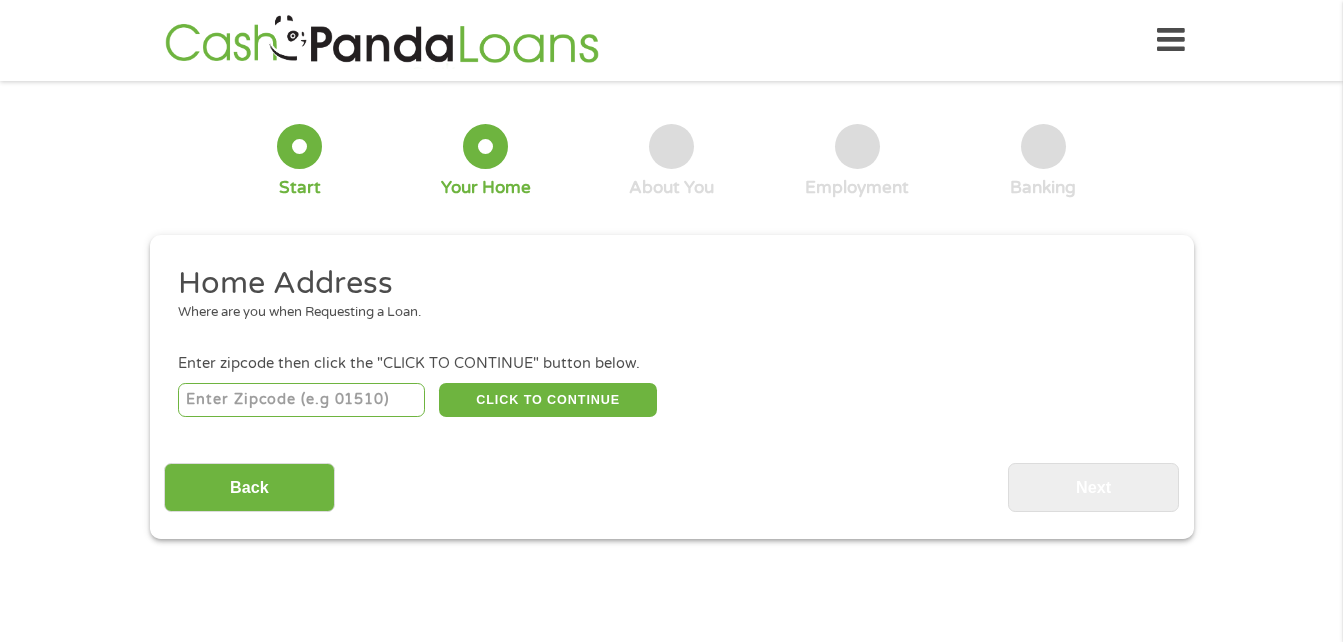 click at bounding box center (301, 400) 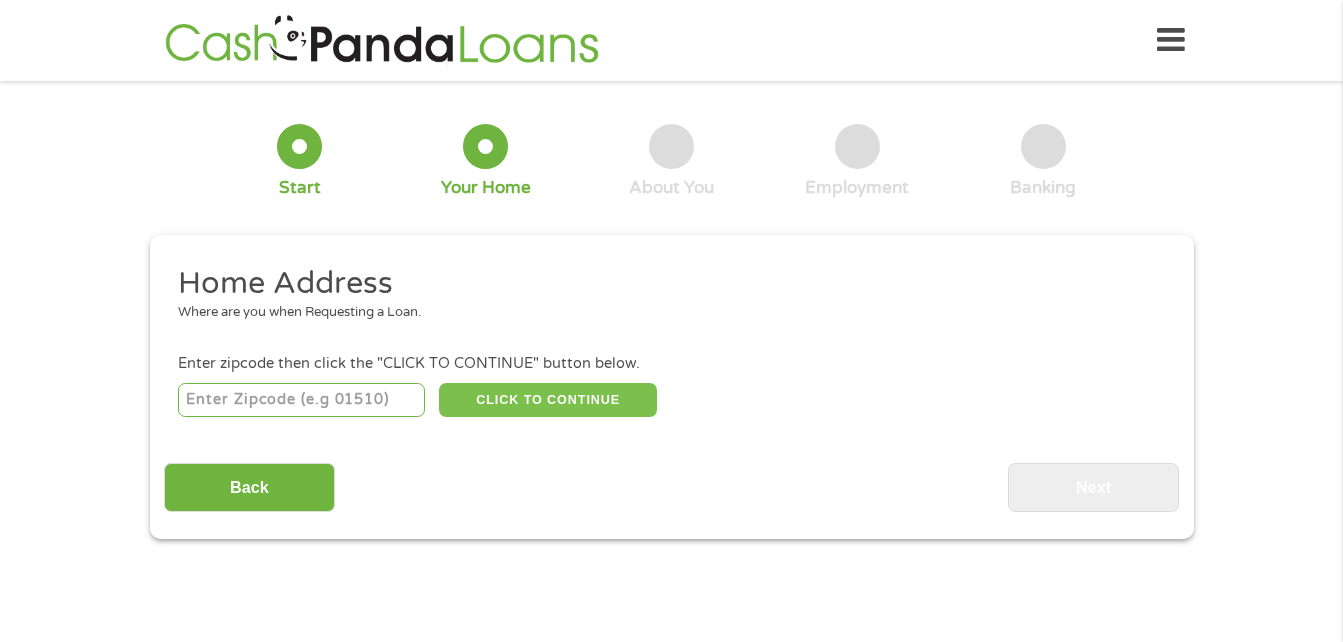 type on "[POSTAL_CODE]" 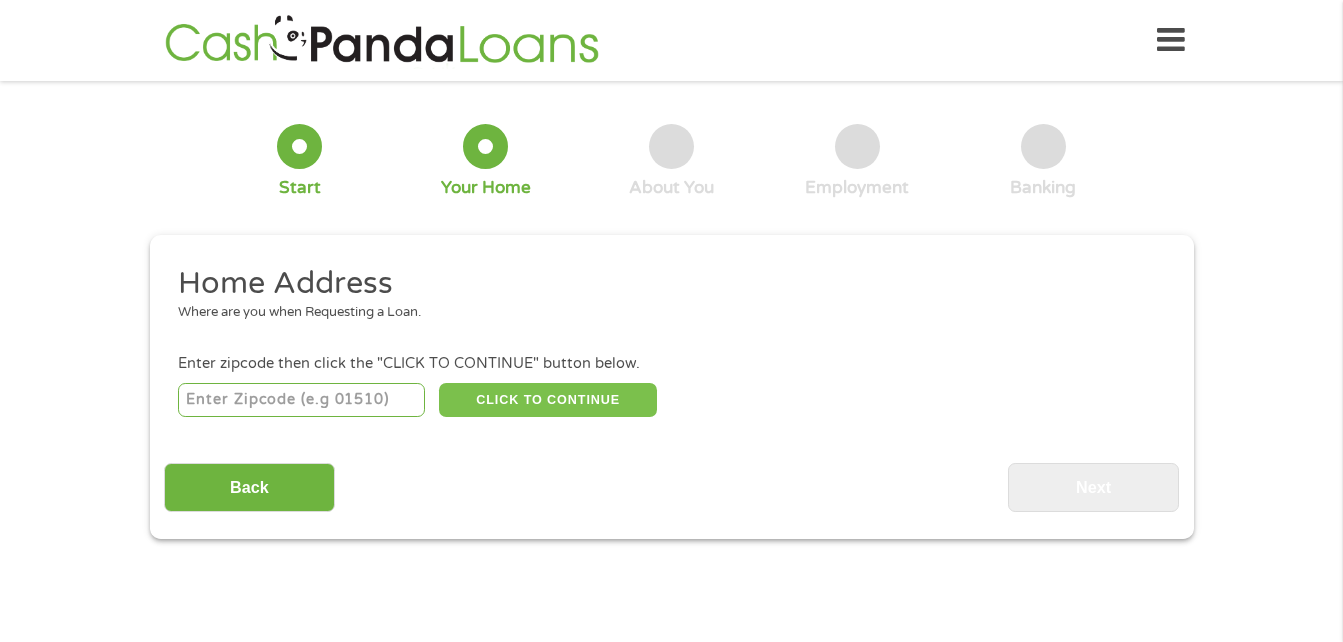 type on "[POSTAL_CODE]" 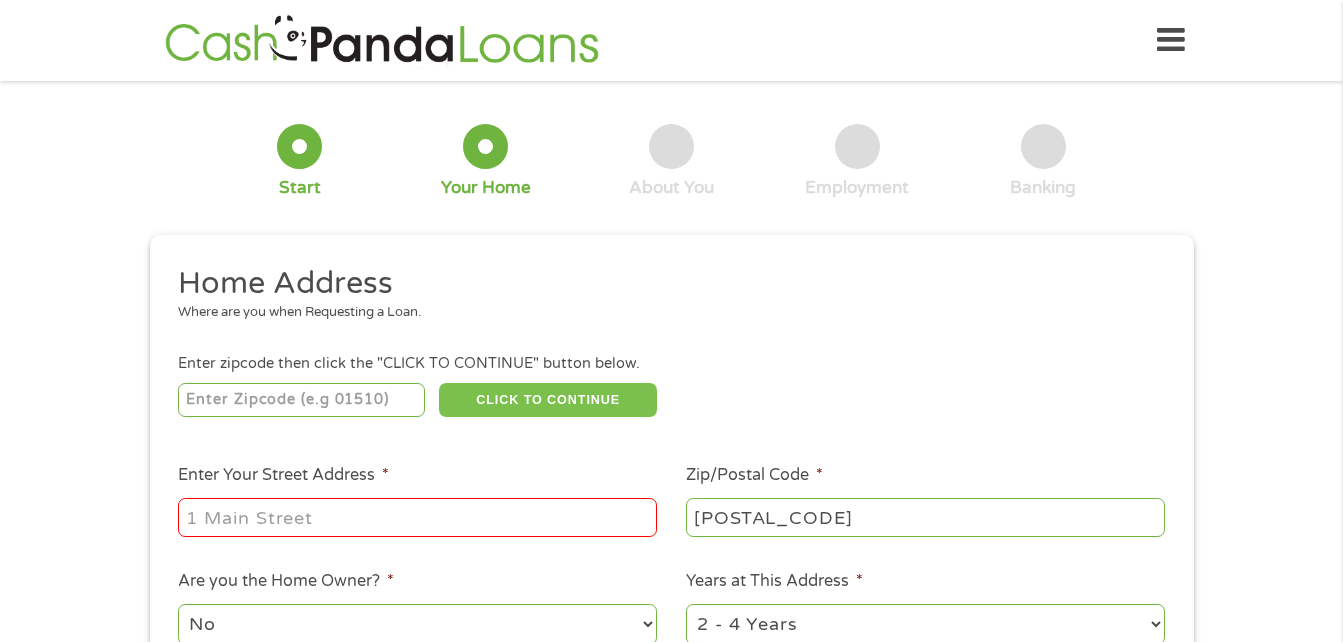 click on "CLICK TO CONTINUE" at bounding box center (548, 400) 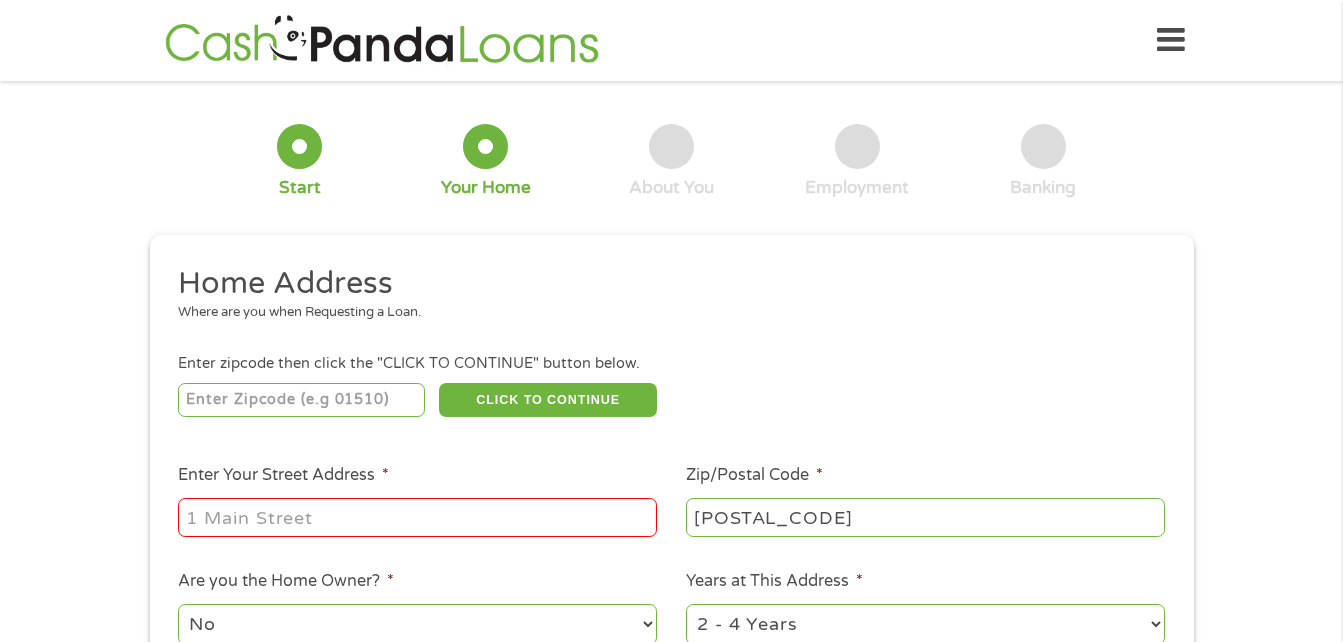 click on "Enter Your Street Address *" at bounding box center (417, 517) 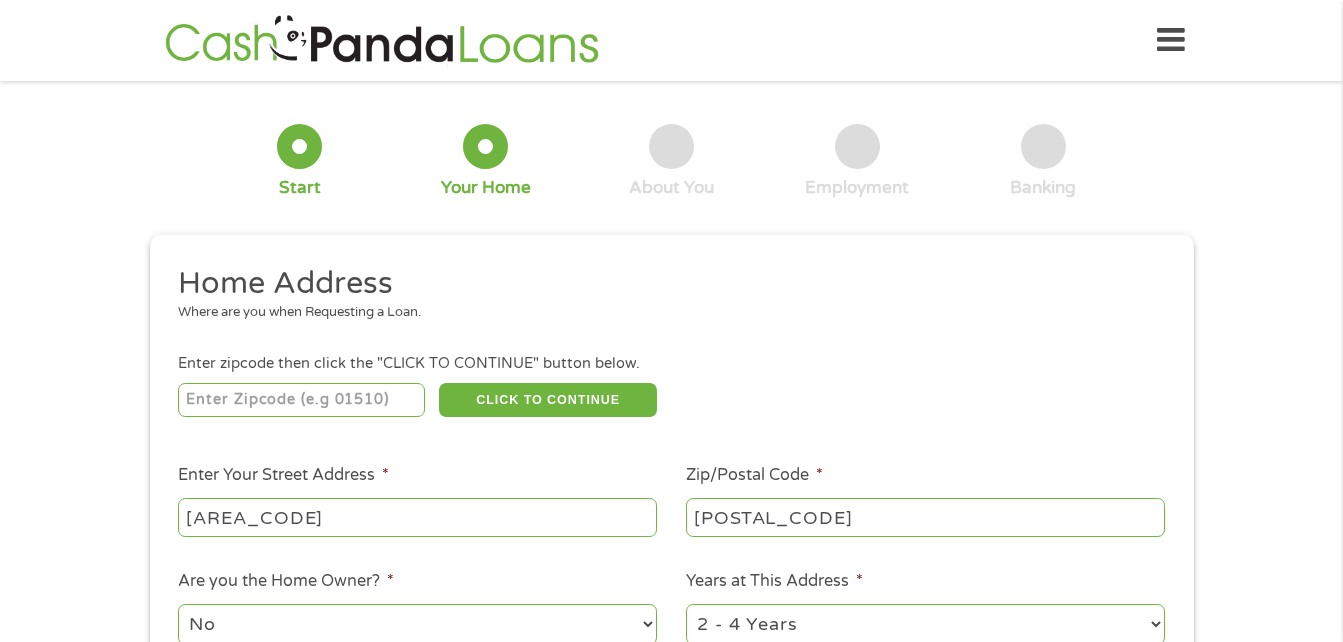 scroll, scrollTop: 3, scrollLeft: 0, axis: vertical 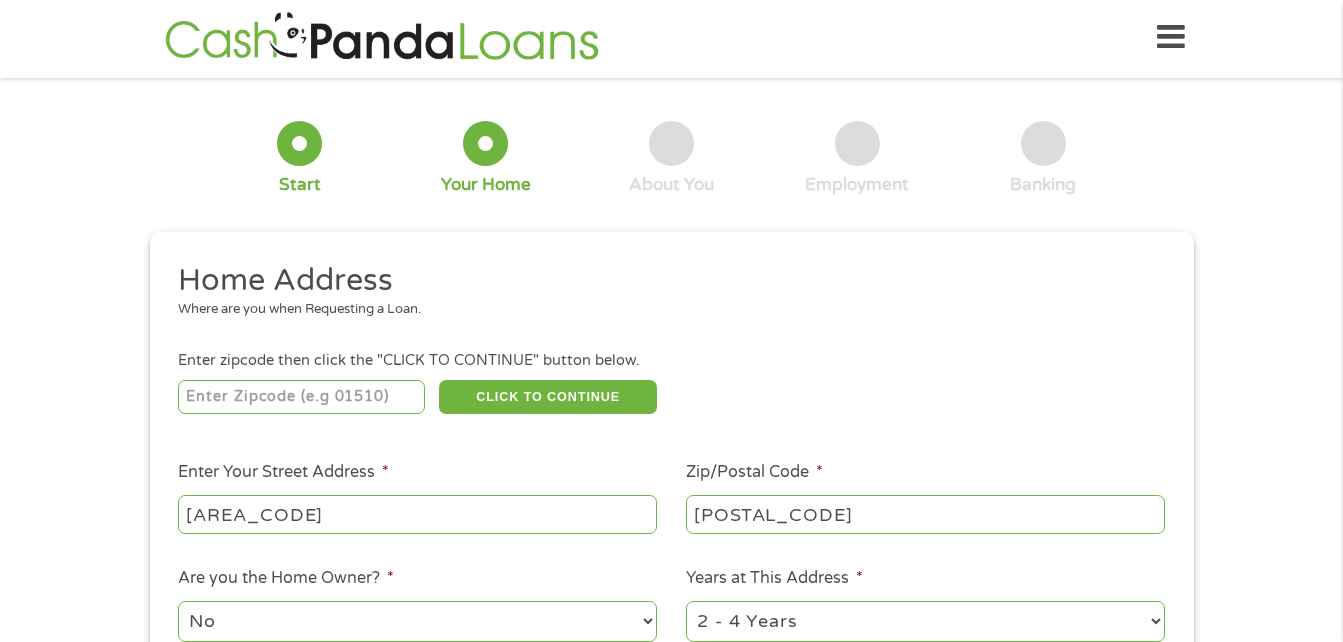click on "No Yes" at bounding box center (417, 621) 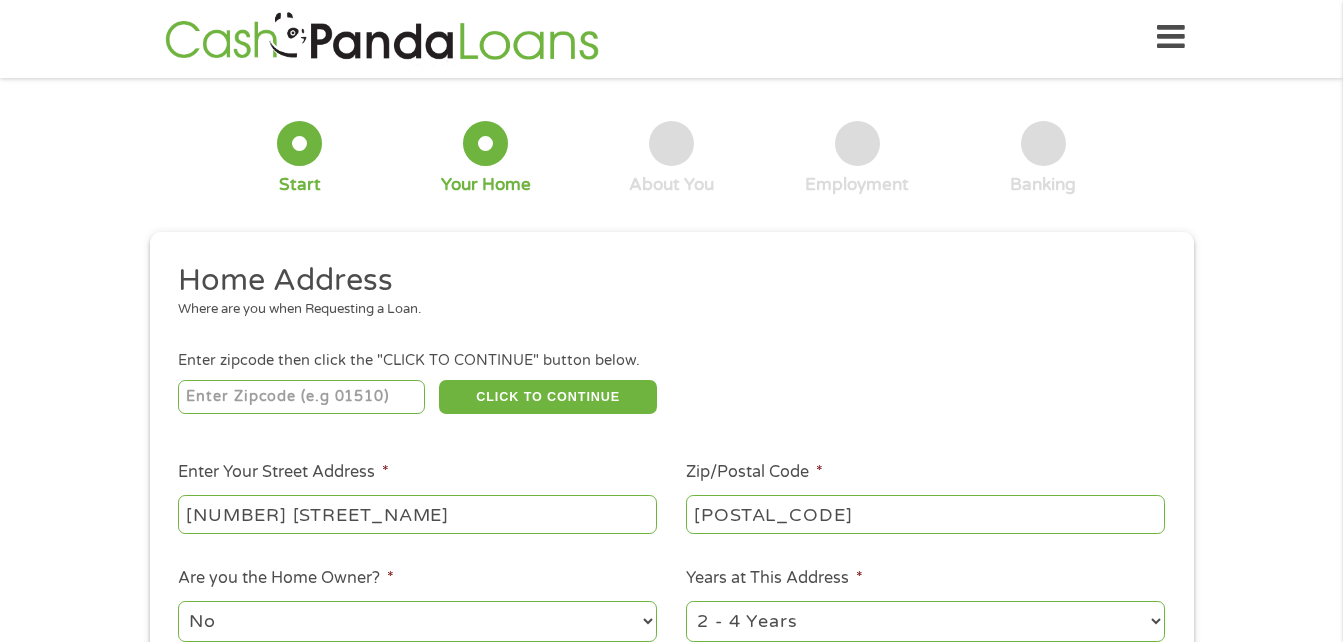 click on "No Yes" at bounding box center (417, 621) 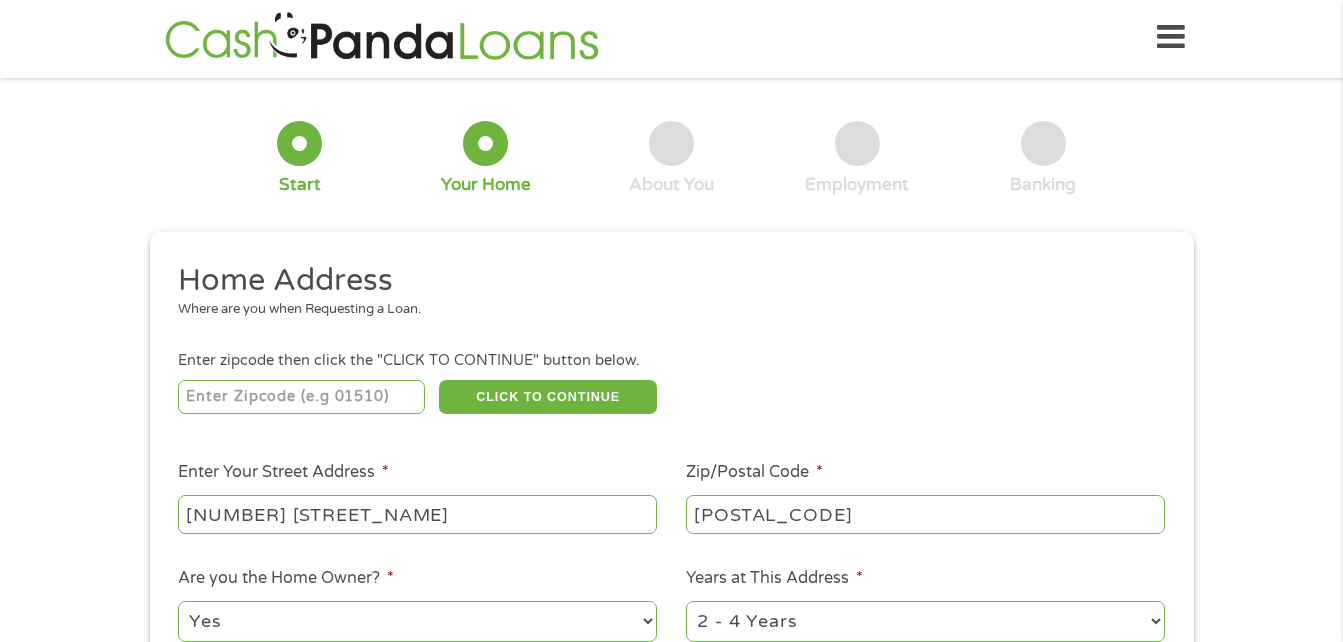 click on "No Yes" at bounding box center (417, 621) 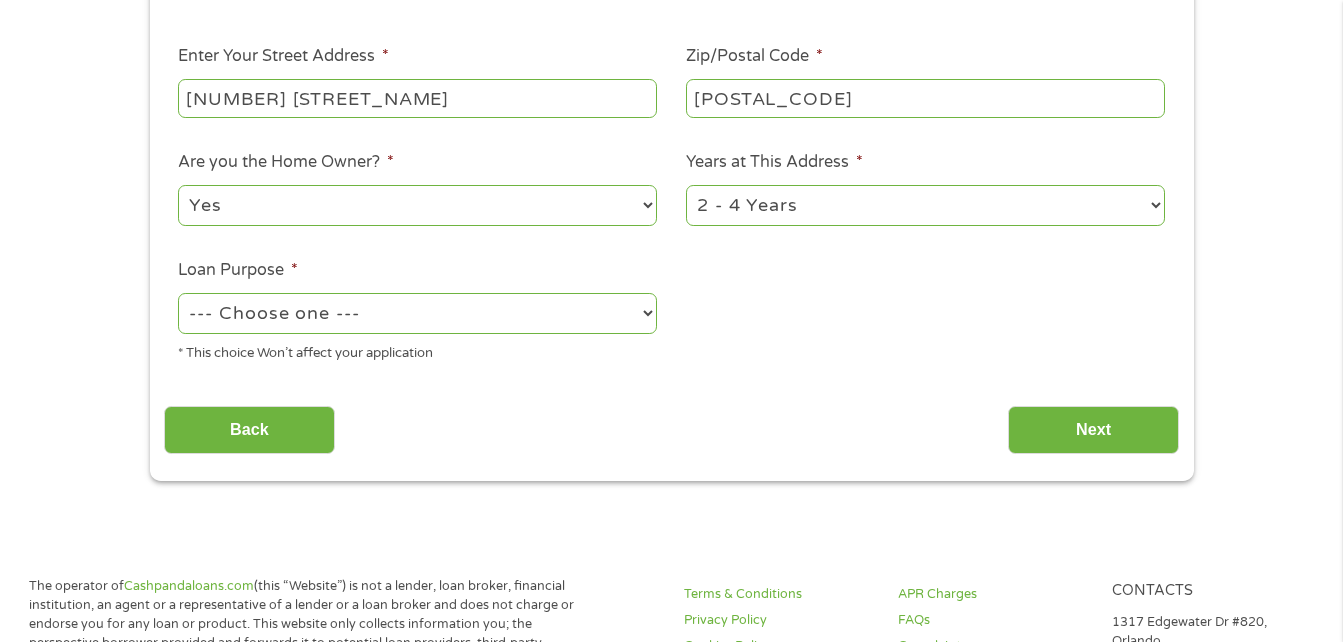 scroll, scrollTop: 443, scrollLeft: 0, axis: vertical 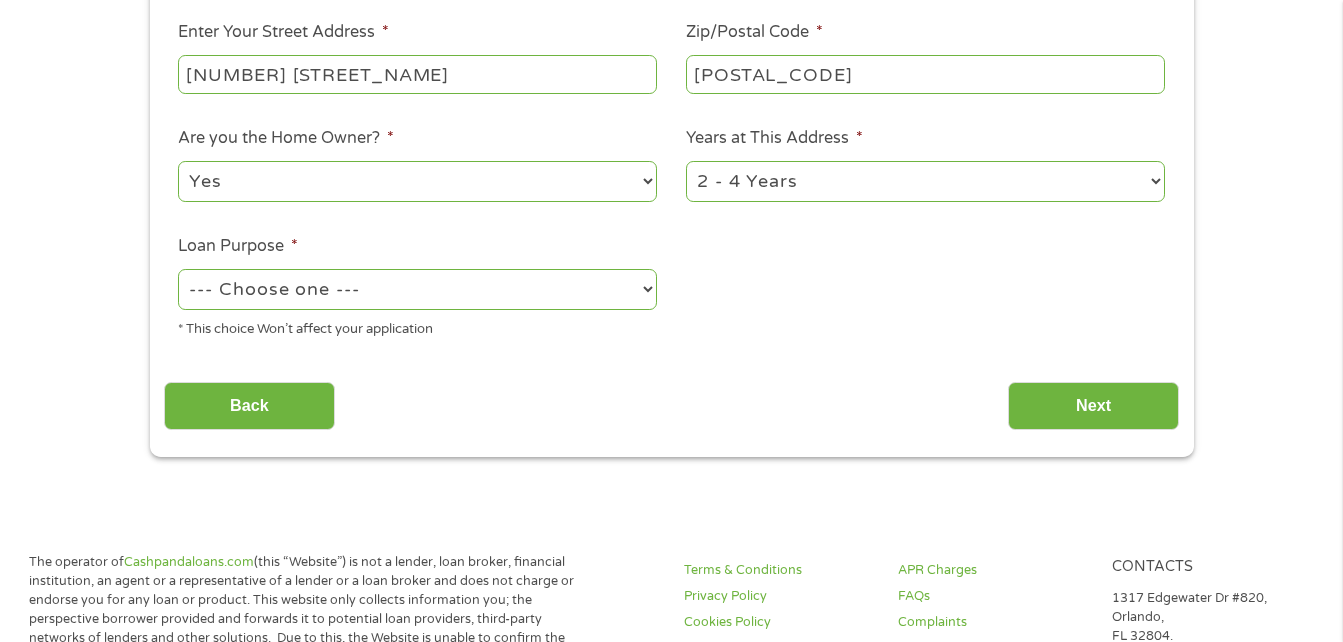 click on "1 Year or less 1 - 2 Years 2 - 4 Years Over 4 Years" at bounding box center [925, 181] 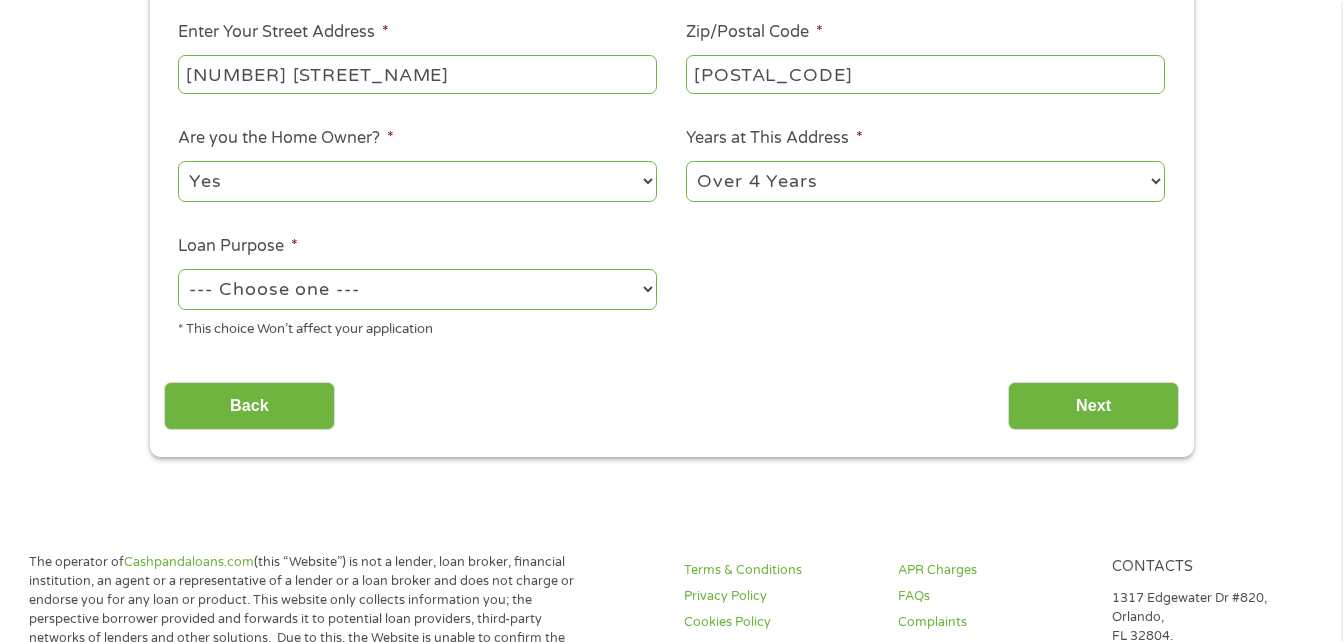 click on "1 Year or less 1 - 2 Years 2 - 4 Years Over 4 Years" at bounding box center (925, 181) 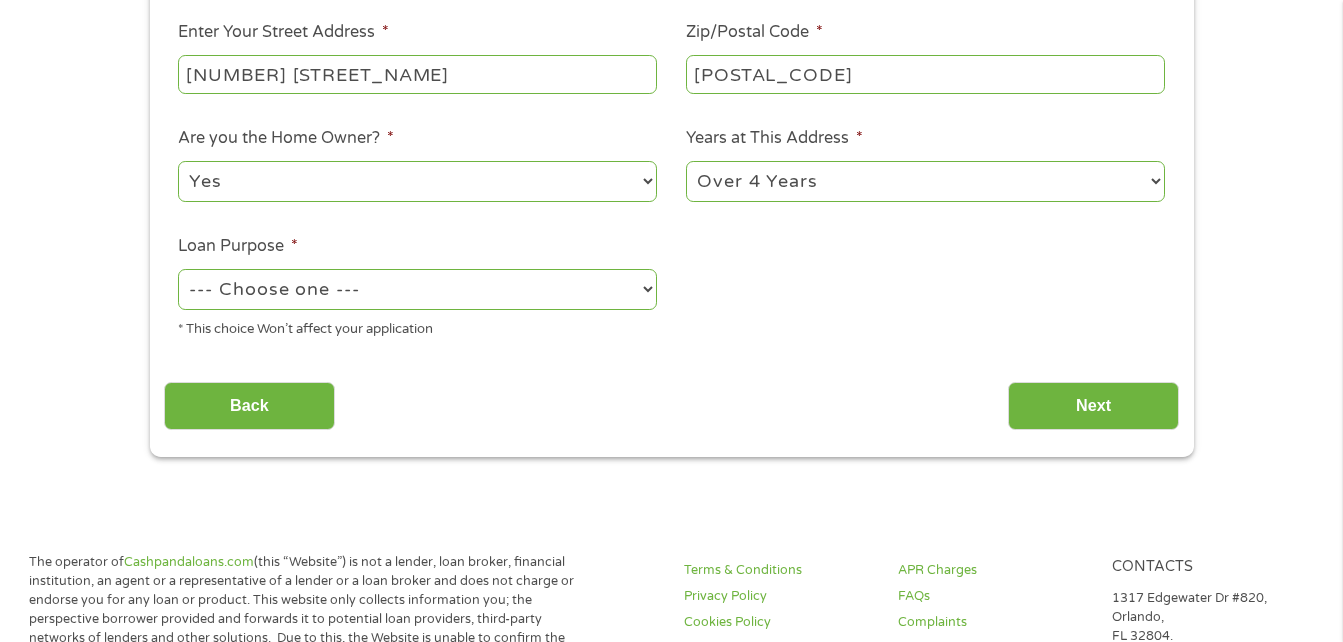 click on "--- Choose one --- Pay Bills Debt Consolidation Home Improvement Major Purchase Car Loan Short Term Cash Medical Expenses Other" at bounding box center (417, 289) 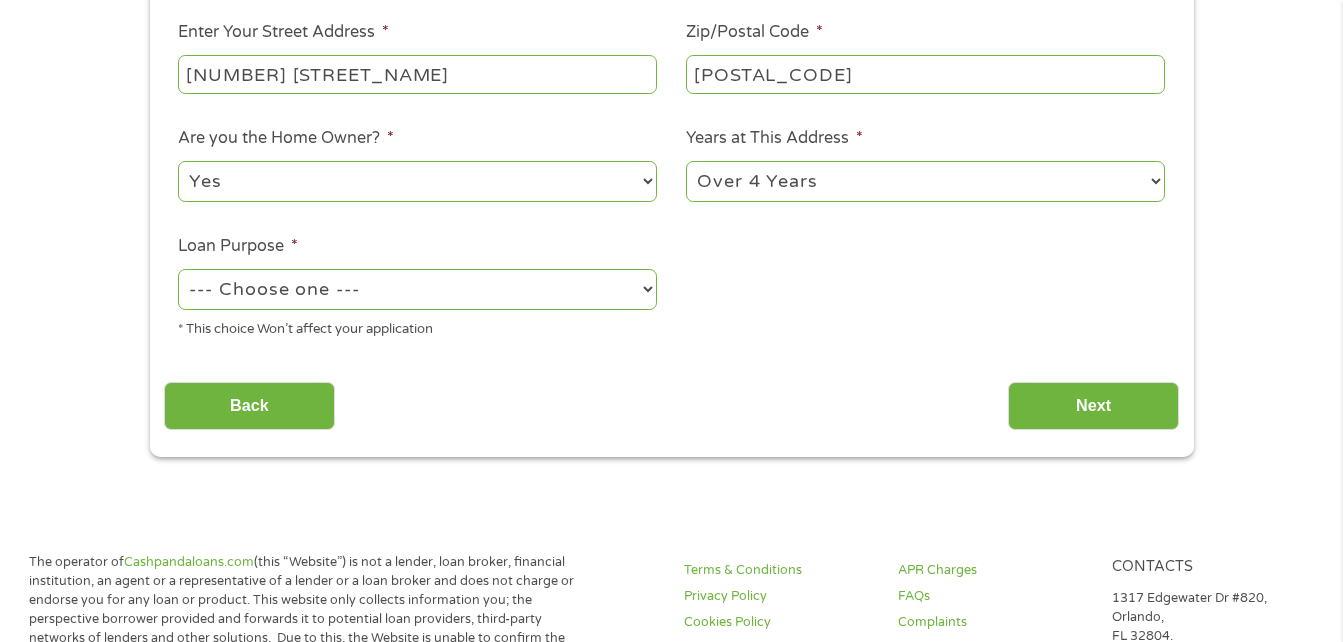 select on "other" 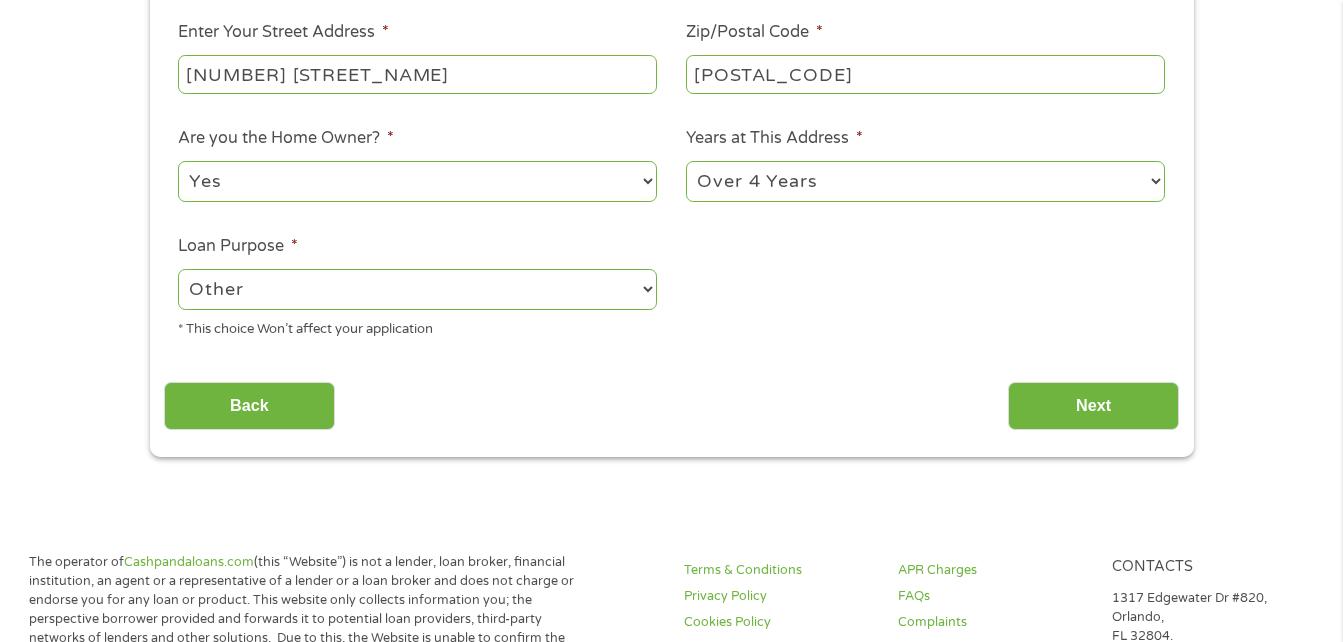 click on "--- Choose one --- Pay Bills Debt Consolidation Home Improvement Major Purchase Car Loan Short Term Cash Medical Expenses Other" at bounding box center [417, 289] 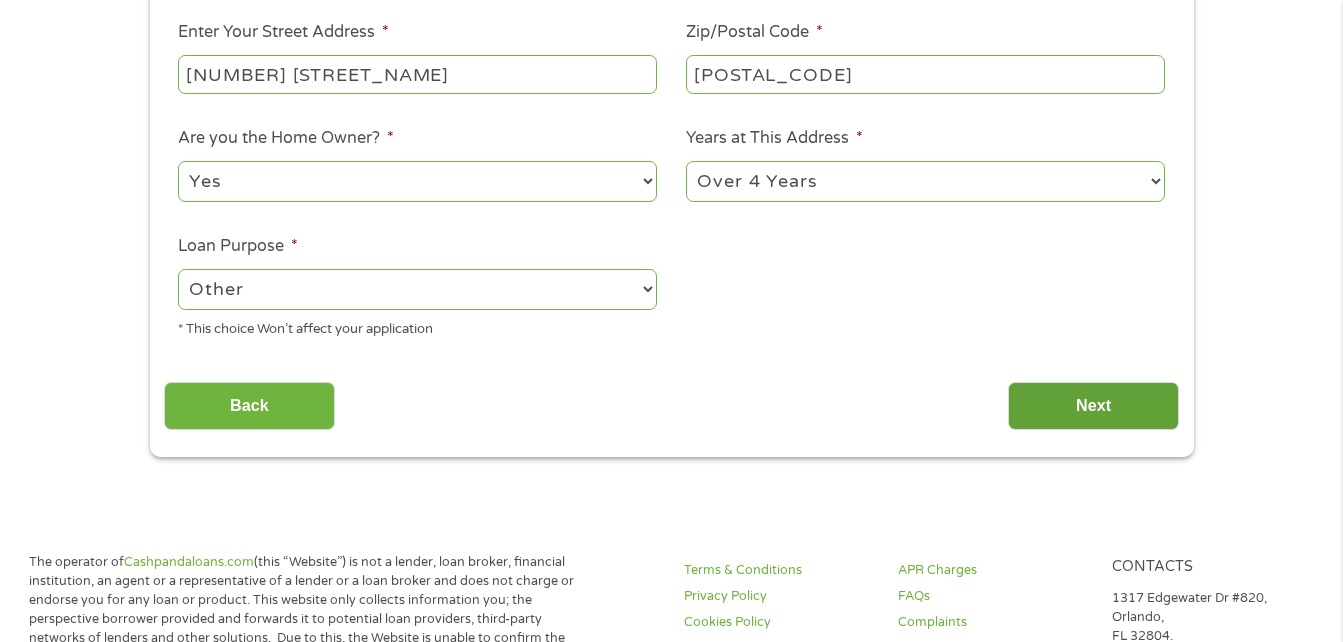 click on "Next" at bounding box center (1093, 406) 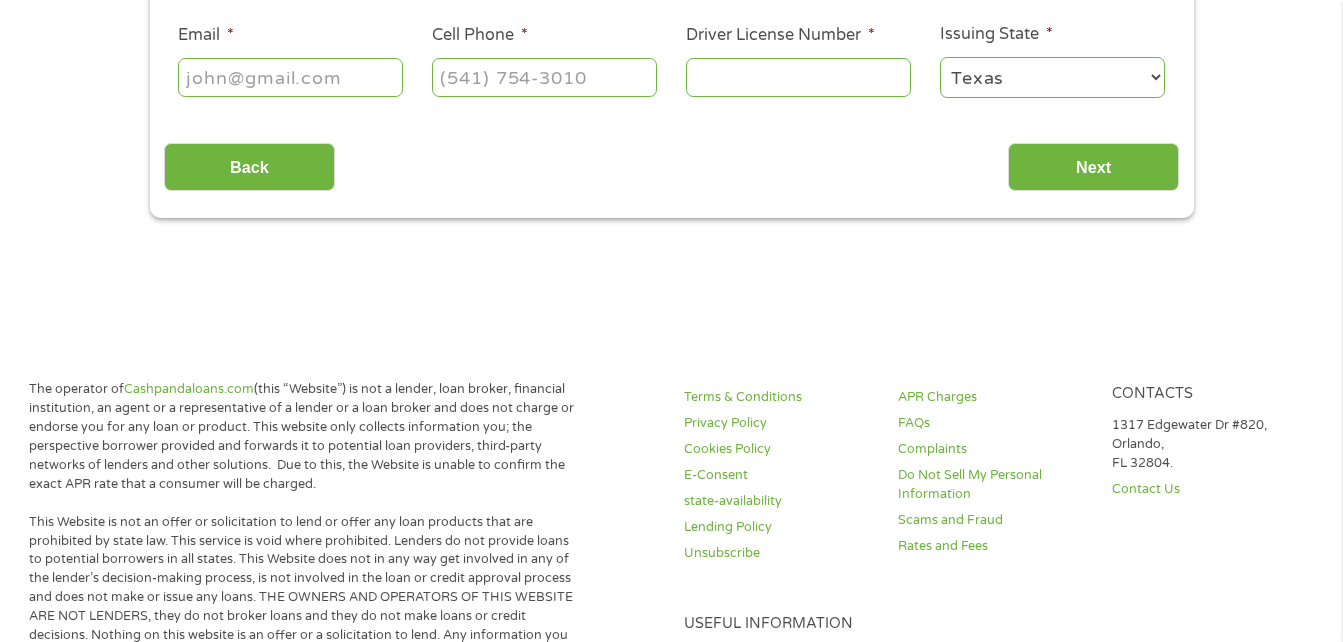 scroll, scrollTop: 247, scrollLeft: 0, axis: vertical 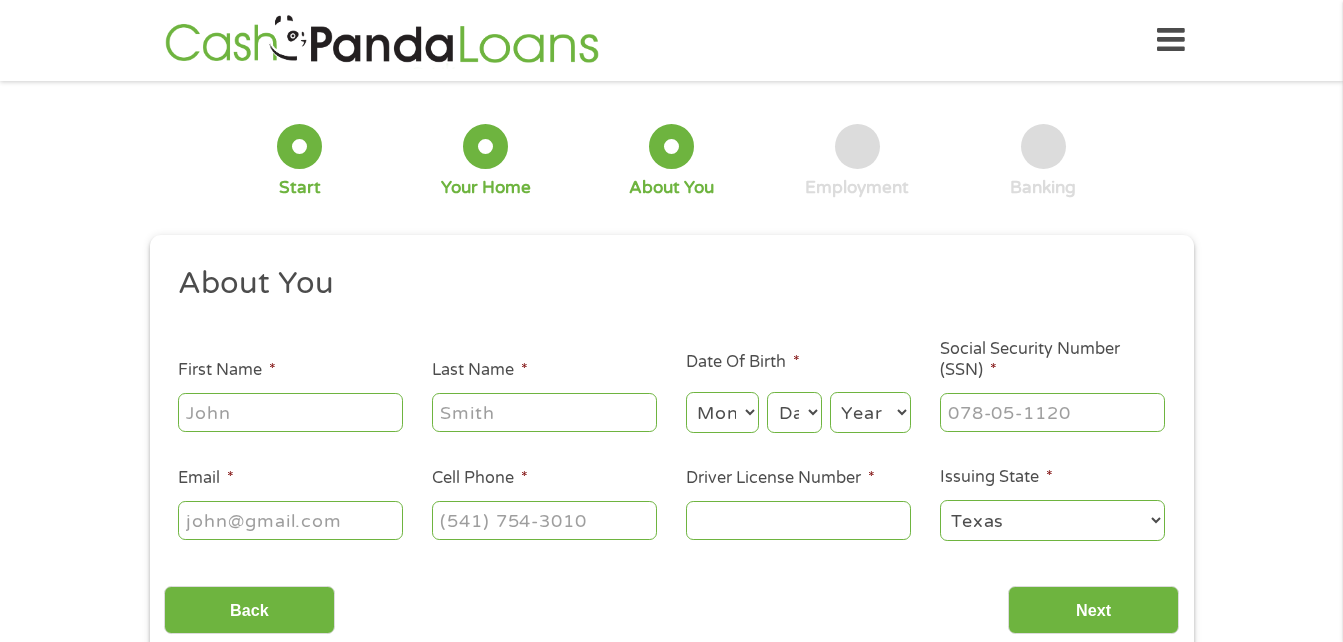 click on "First Name *" at bounding box center (290, 412) 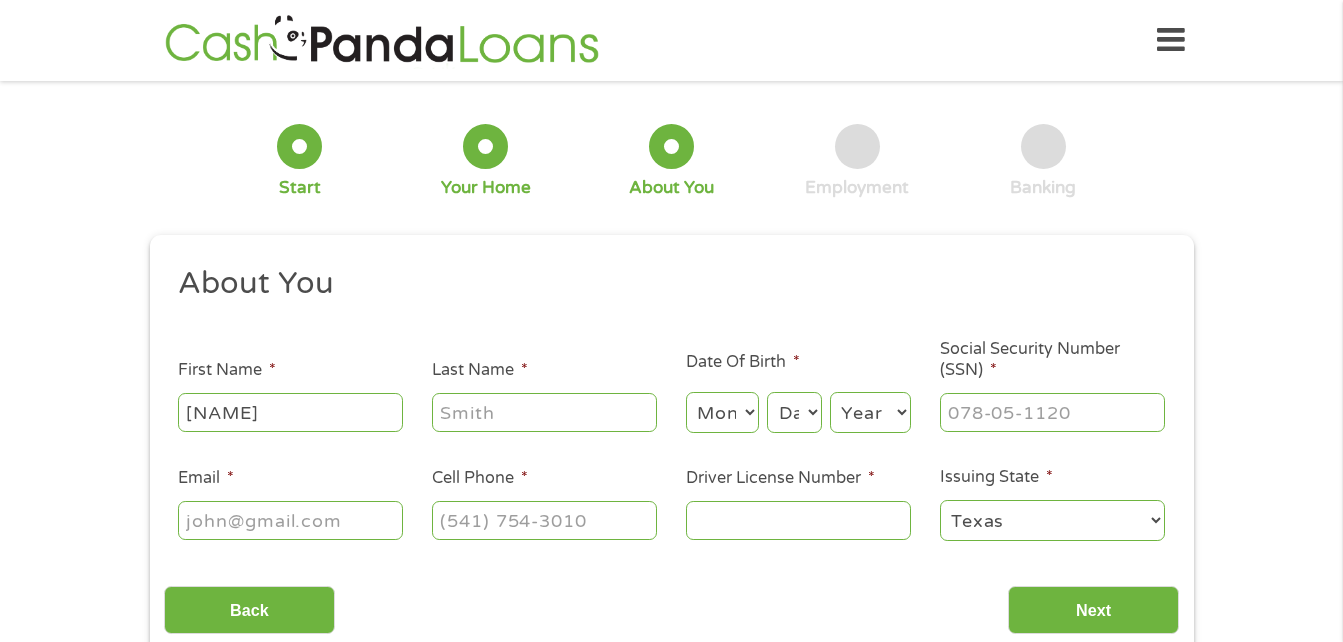 type on "[FIRST]" 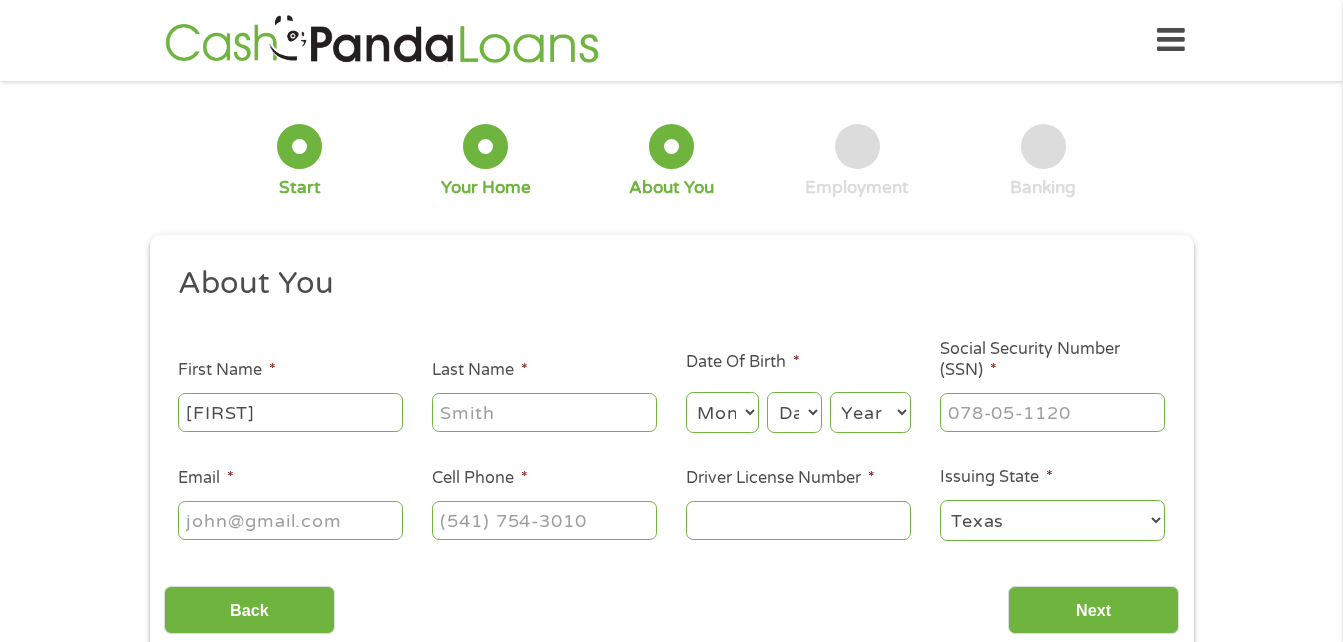 type on "[LAST]" 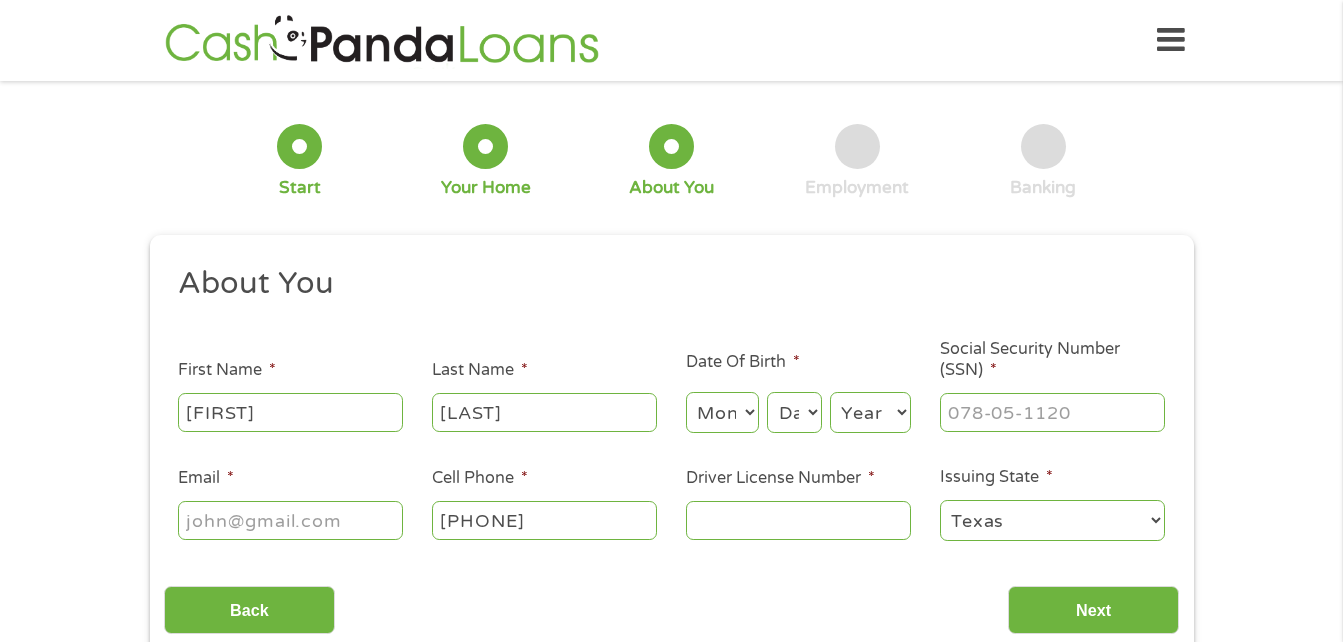 type on "([AREA_CODE]) [PHONE_SUFFIX]-[PHONE_SUFFIX]" 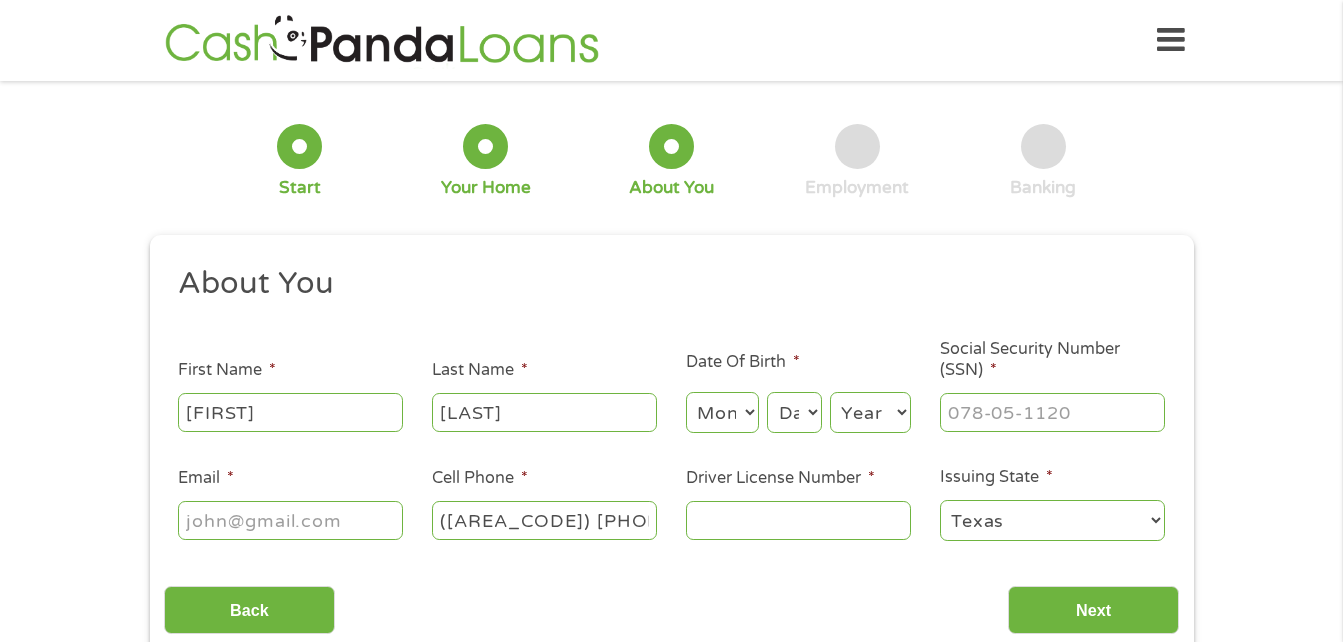 type on "[FIRST]" 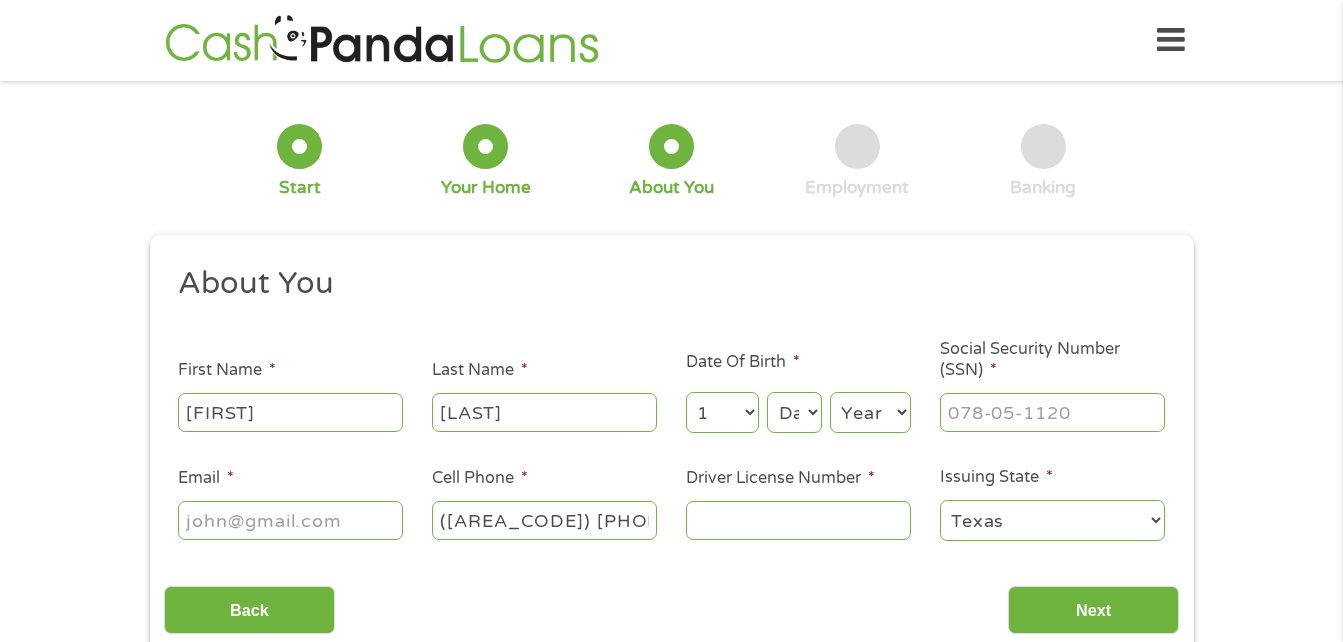 click on "Month 1 2 3 4 5 6 7 8 9 10 11 12" at bounding box center [722, 412] 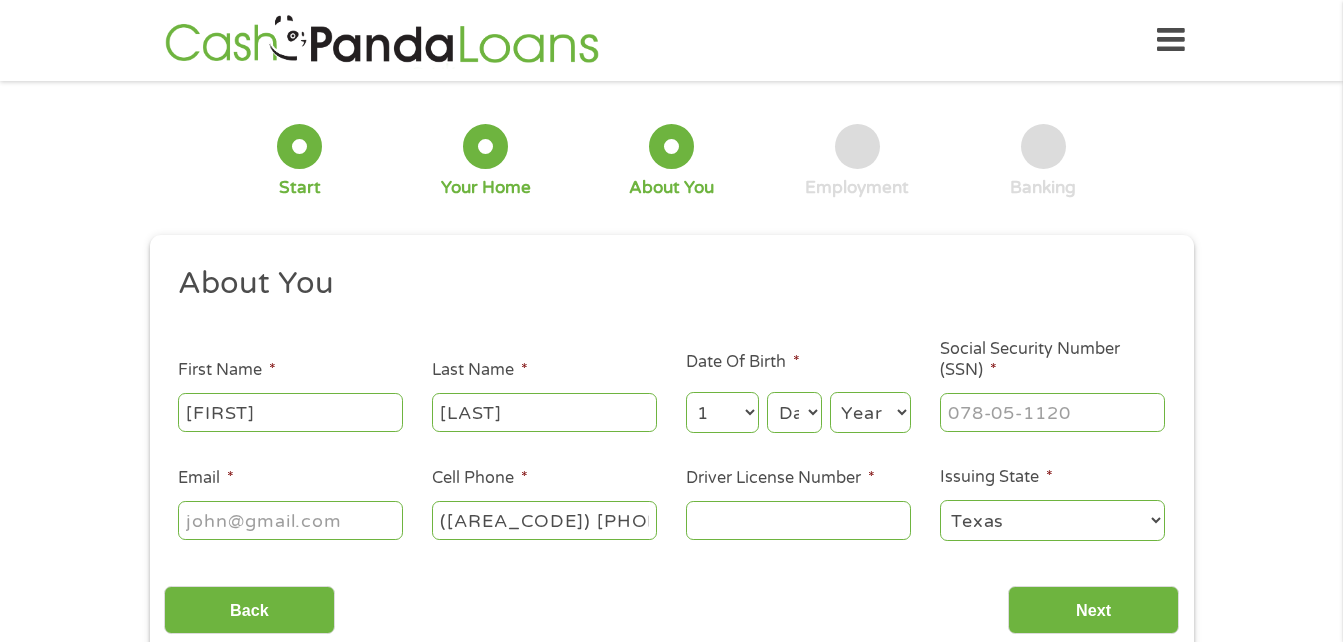click on "Day 1 2 3 4 5 6 7 8 9 10 11 12 13 14 15 16 17 18 19 20 21 22 23 24 25 26 27 28 29 30 31" at bounding box center (794, 412) 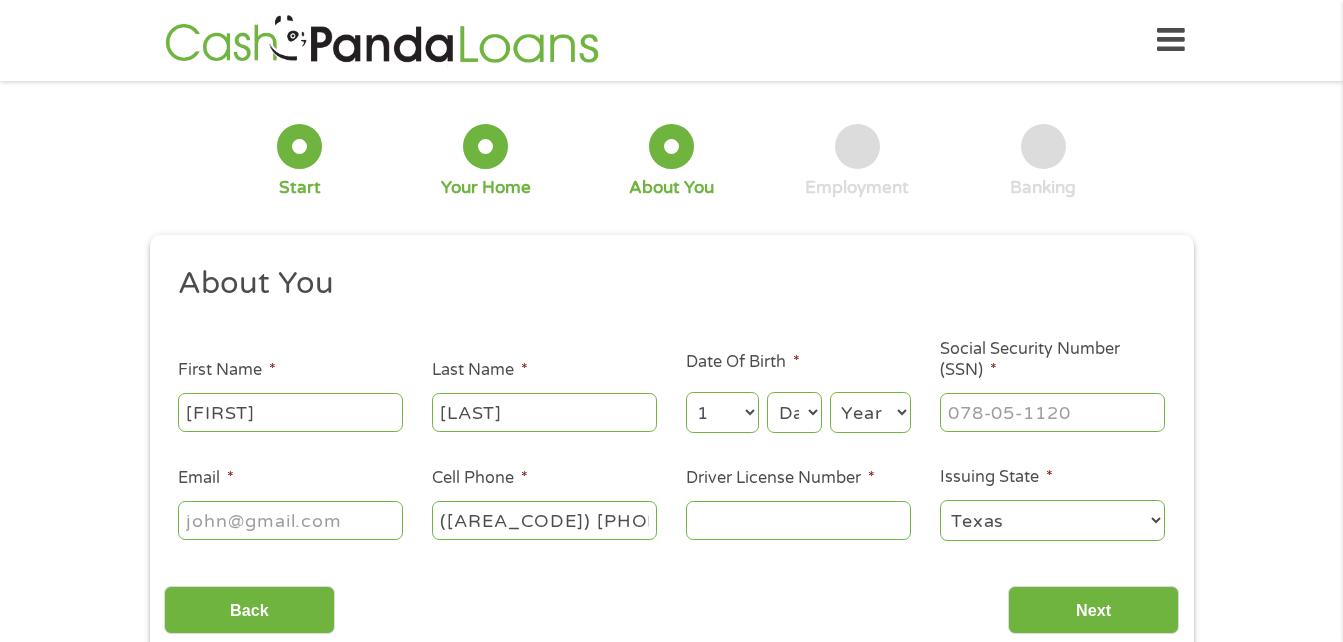 select on "1" 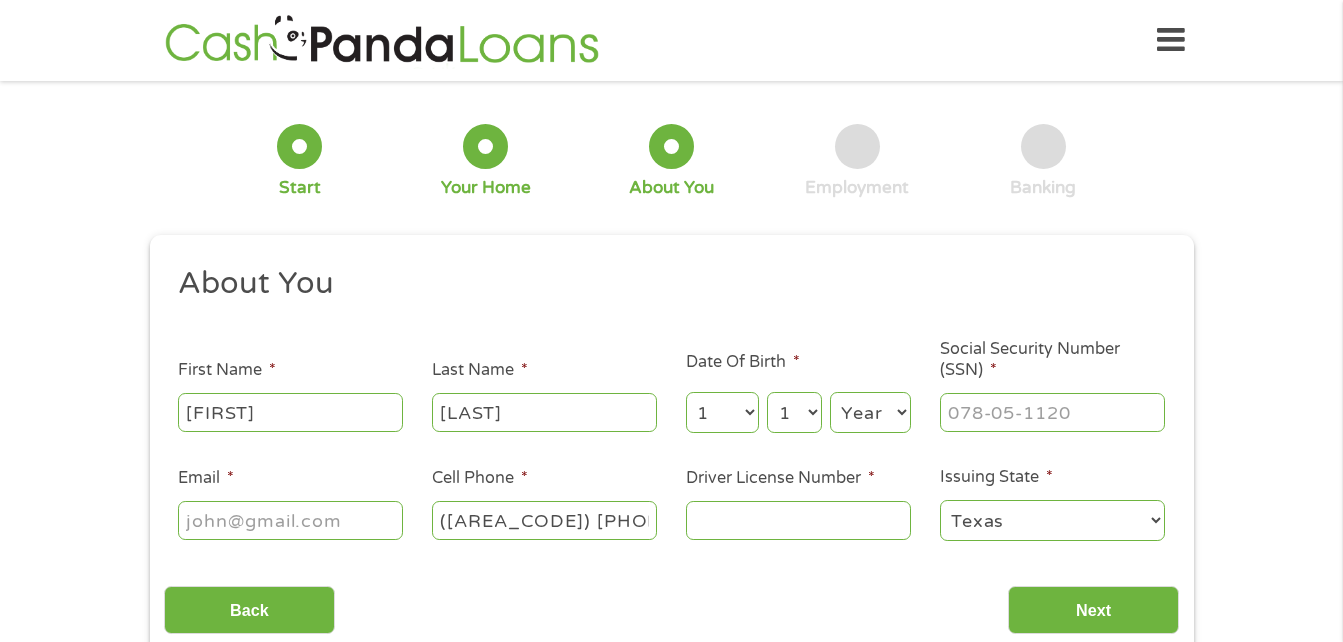 click on "Day 1 2 3 4 5 6 7 8 9 10 11 12 13 14 15 16 17 18 19 20 21 22 23 24 25 26 27 28 29 30 31" at bounding box center [794, 412] 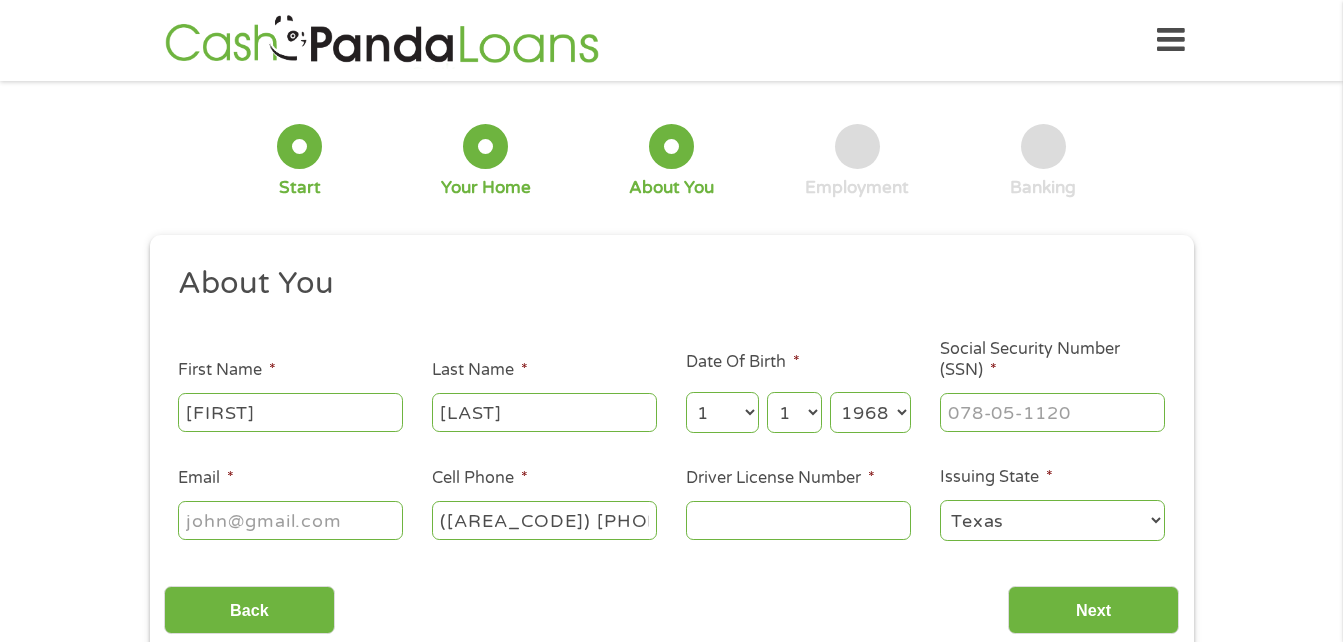click on "Year 2007 2006 2005 2004 2003 2002 2001 2000 1999 1998 1997 1996 1995 1994 1993 1992 1991 1990 1989 1988 1987 1986 1985 1984 1983 1982 1981 1980 1979 1978 1977 1976 1975 1974 1973 1972 1971 1970 1969 1968 1967 1966 1965 1964 1963 1962 1961 1960 1959 1958 1957 1956 1955 1954 1953 1952 1951 1950 1949 1948 1947 1946 1945 1944 1943 1942 1941 1940 1939 1938 1937 1936 1935 1934 1933 1932 1931 1930 1929 1928 1927 1926 1925 1924 1923 1922 1921 1920" at bounding box center [870, 412] 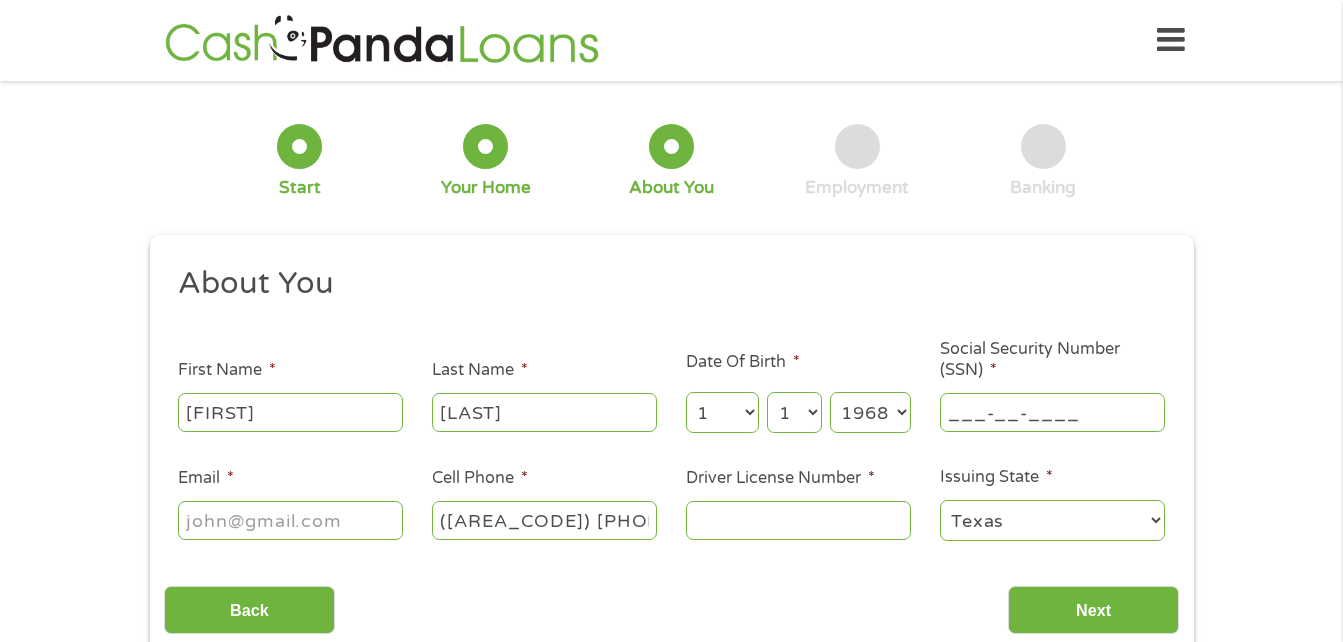click on "___-__-____" at bounding box center [1052, 412] 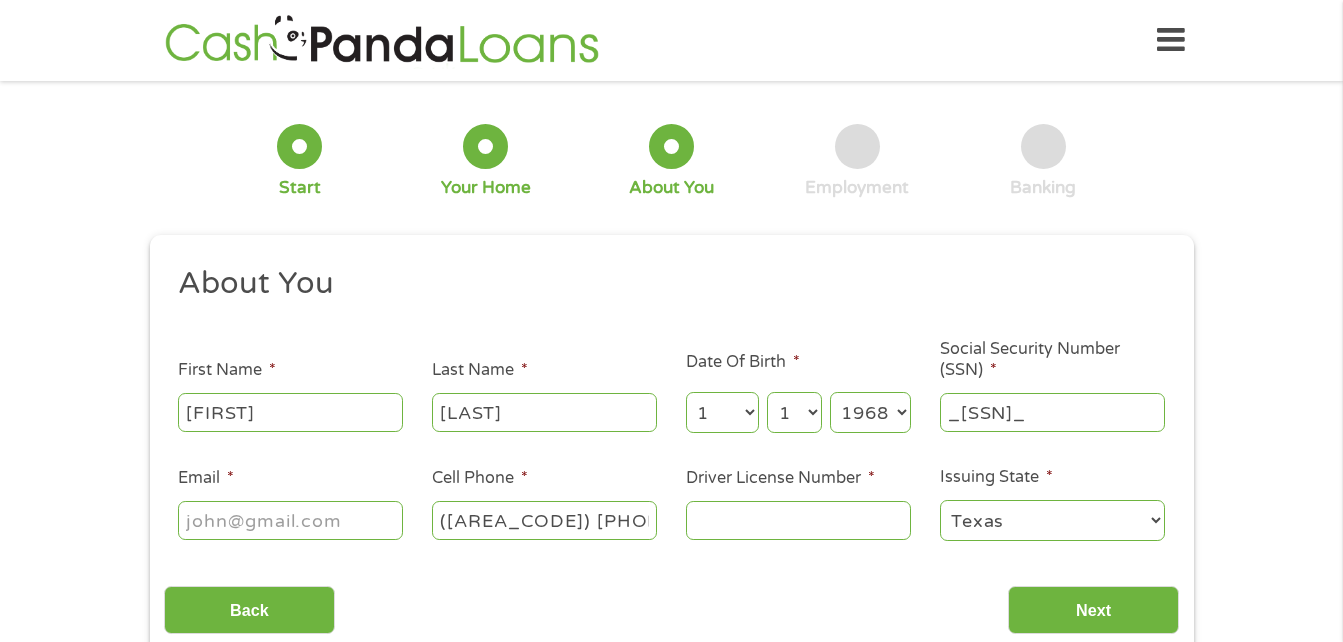 click on "_[SSN]_" at bounding box center [1052, 412] 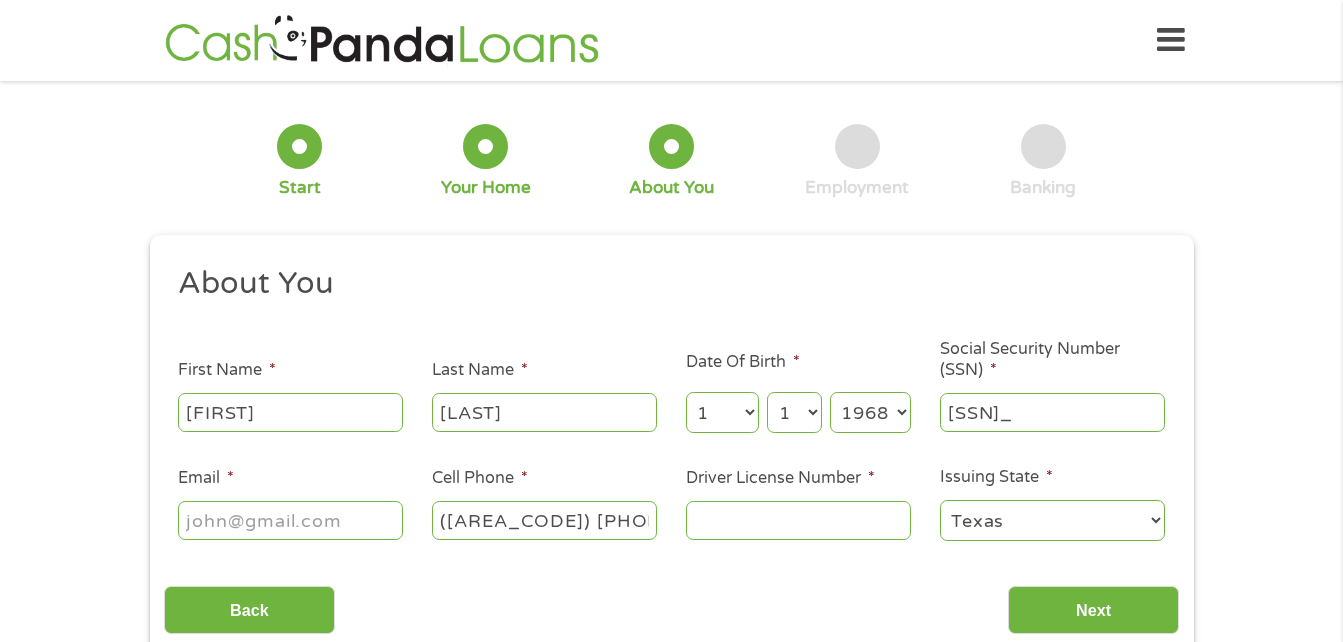 type on "[SSN]" 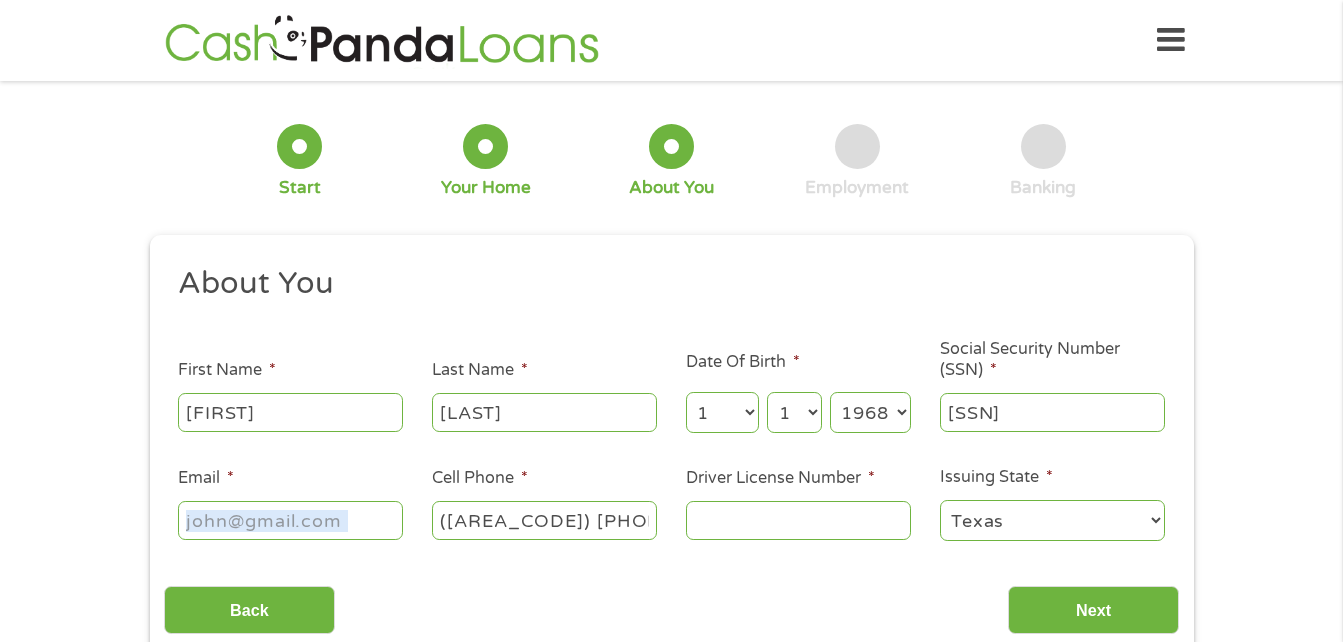drag, startPoint x: 195, startPoint y: 554, endPoint x: 237, endPoint y: 524, distance: 51.613953 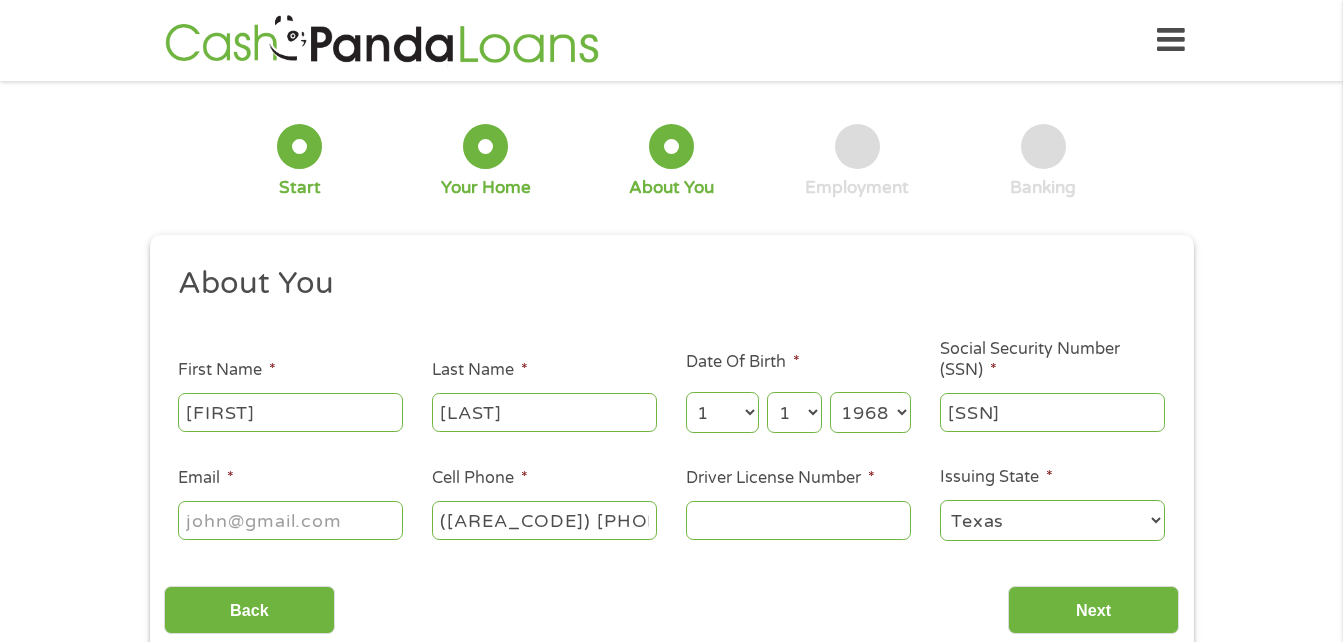 type on "[FIRST]@[EXAMPLE_DOMAIN]" 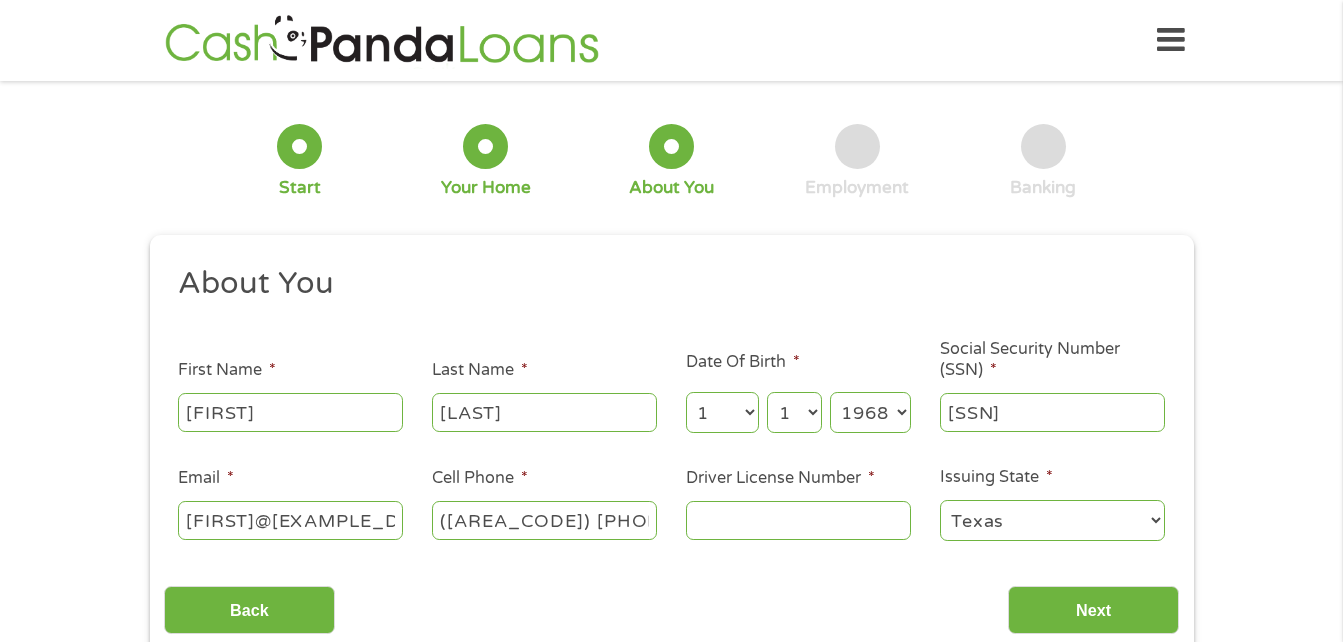 click on "Driver License Number *" at bounding box center (798, 520) 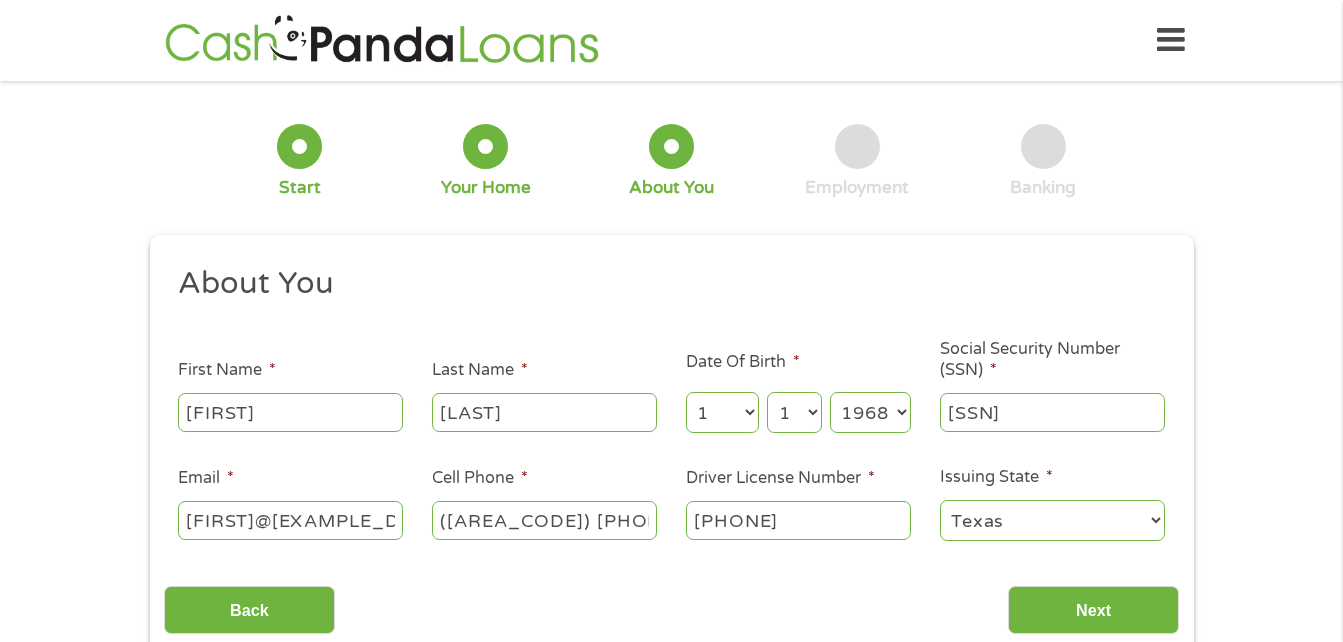 click on "[PHONE]" at bounding box center [798, 520] 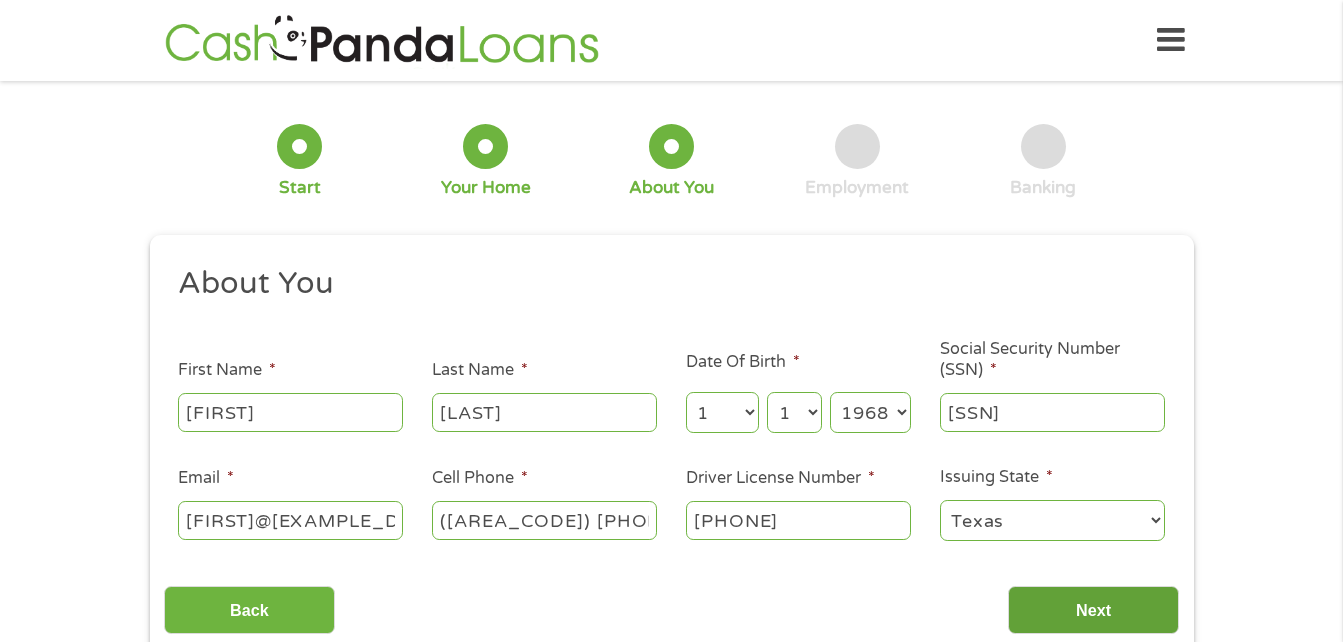 type on "[PHONE]" 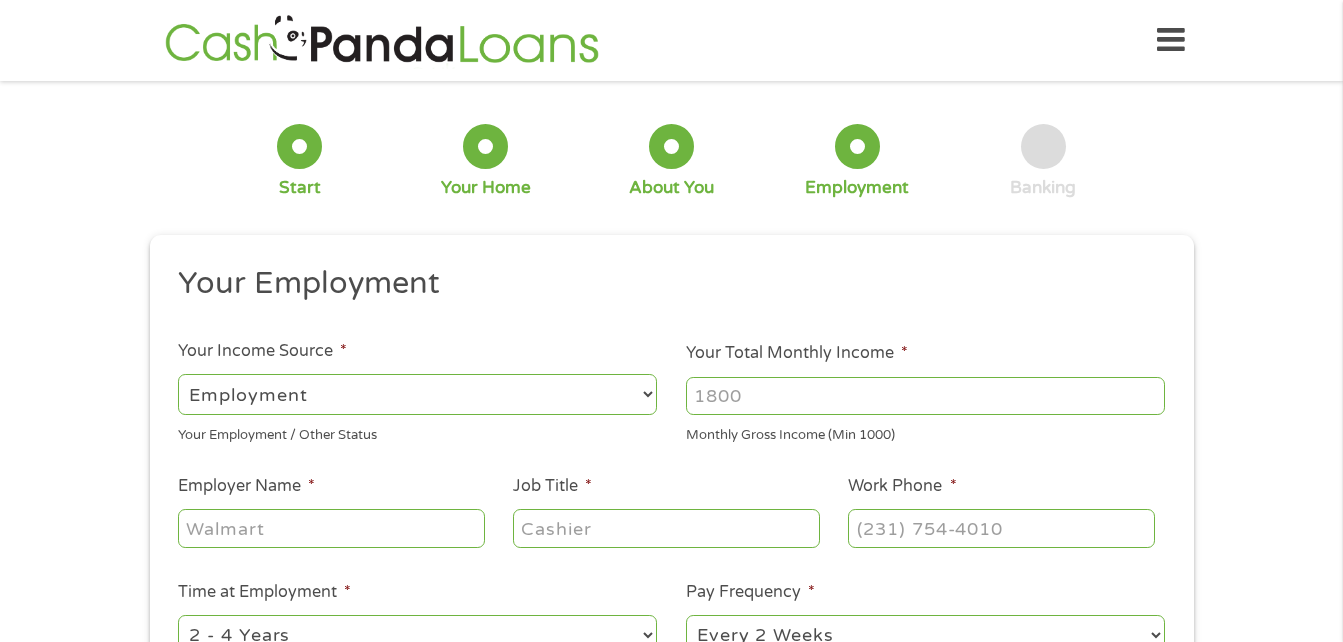 scroll, scrollTop: 8, scrollLeft: 8, axis: both 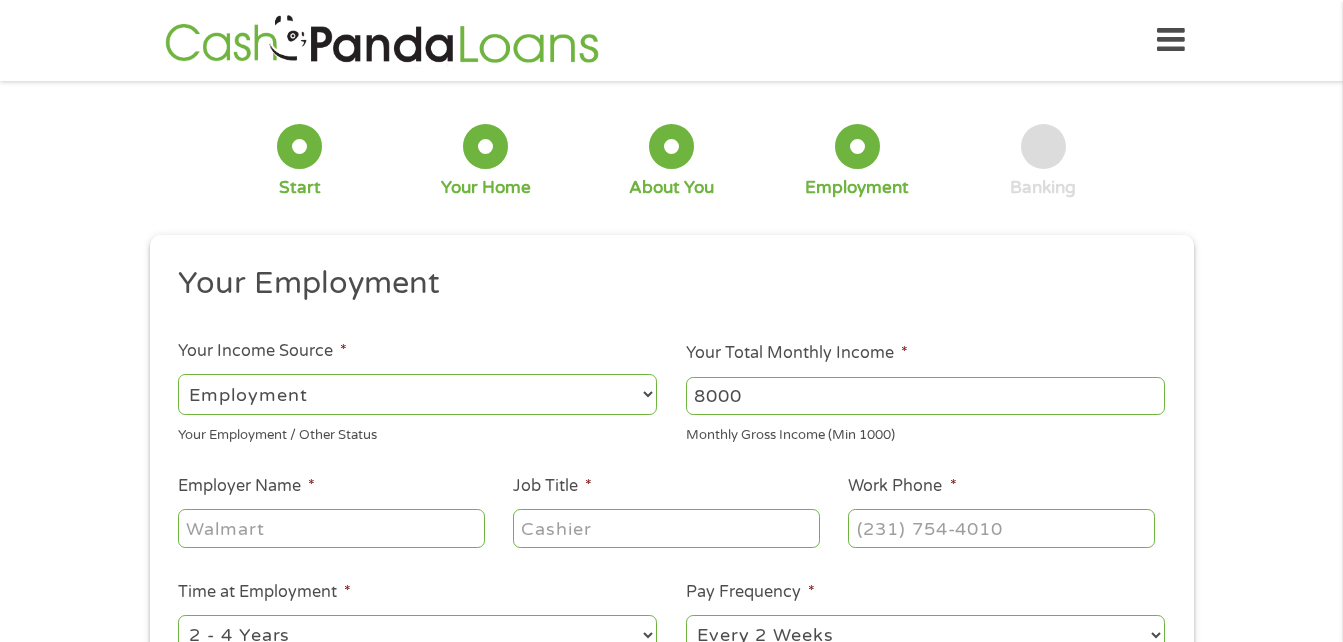 type on "8000" 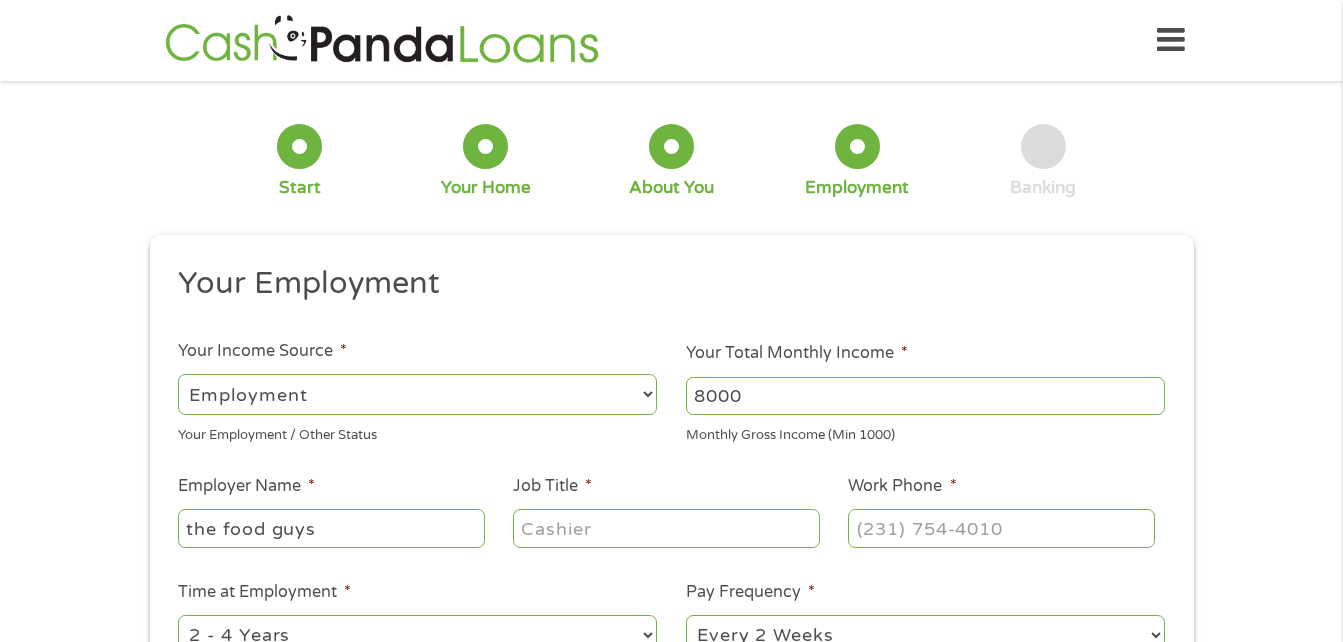 type on "the food guys" 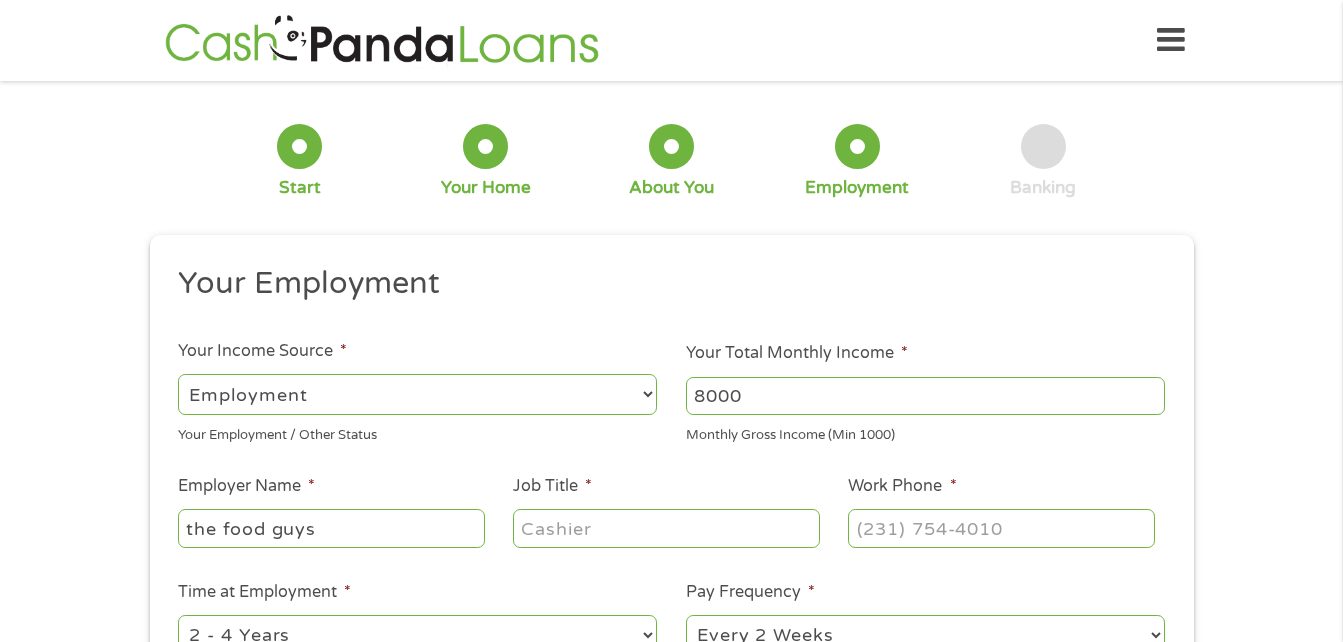 type on "c" 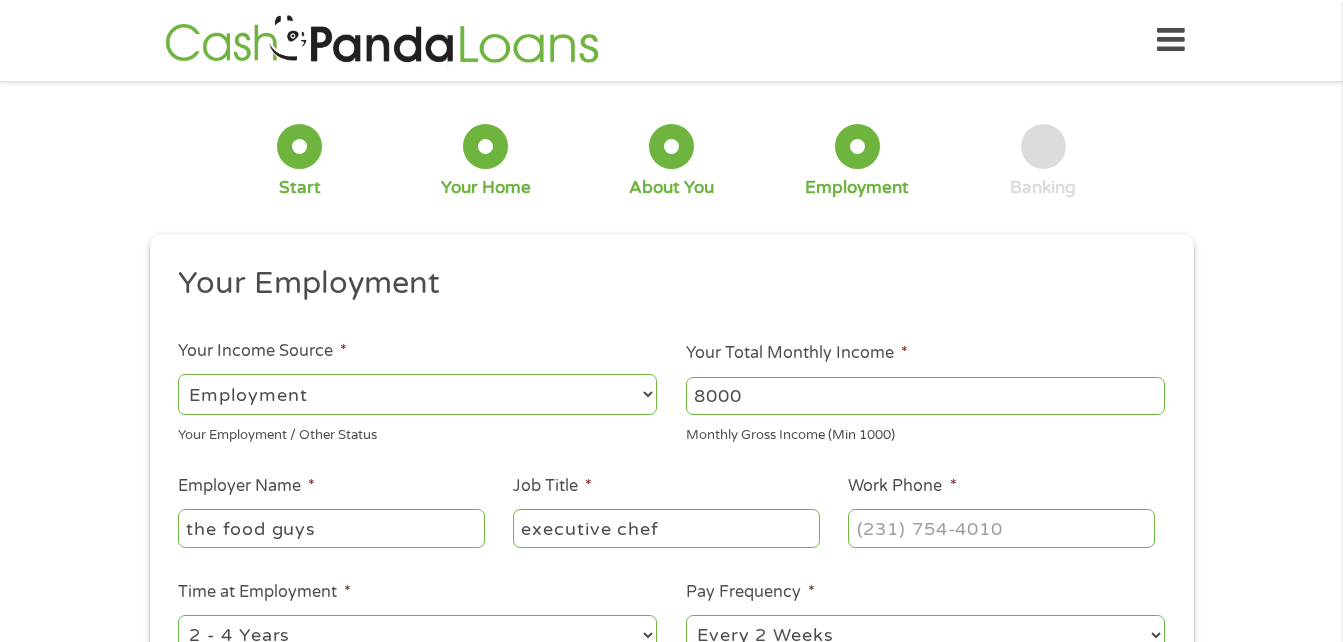 type on "executive chef" 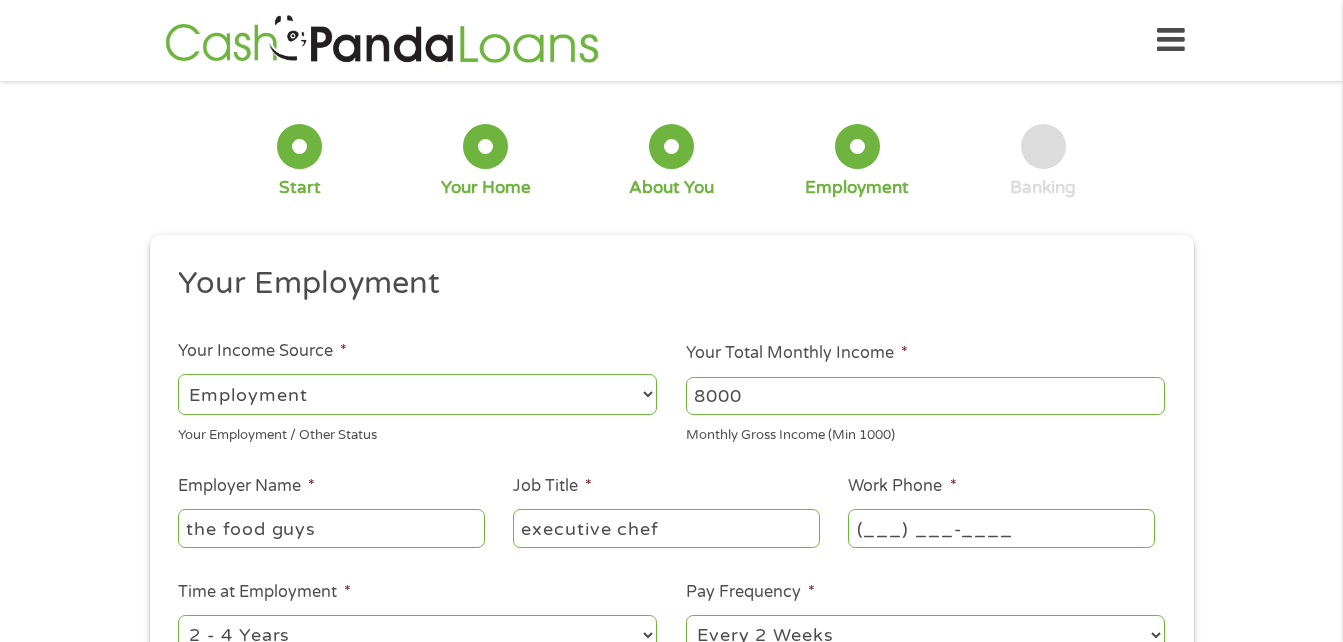 click on "(___) ___-____" at bounding box center (1001, 528) 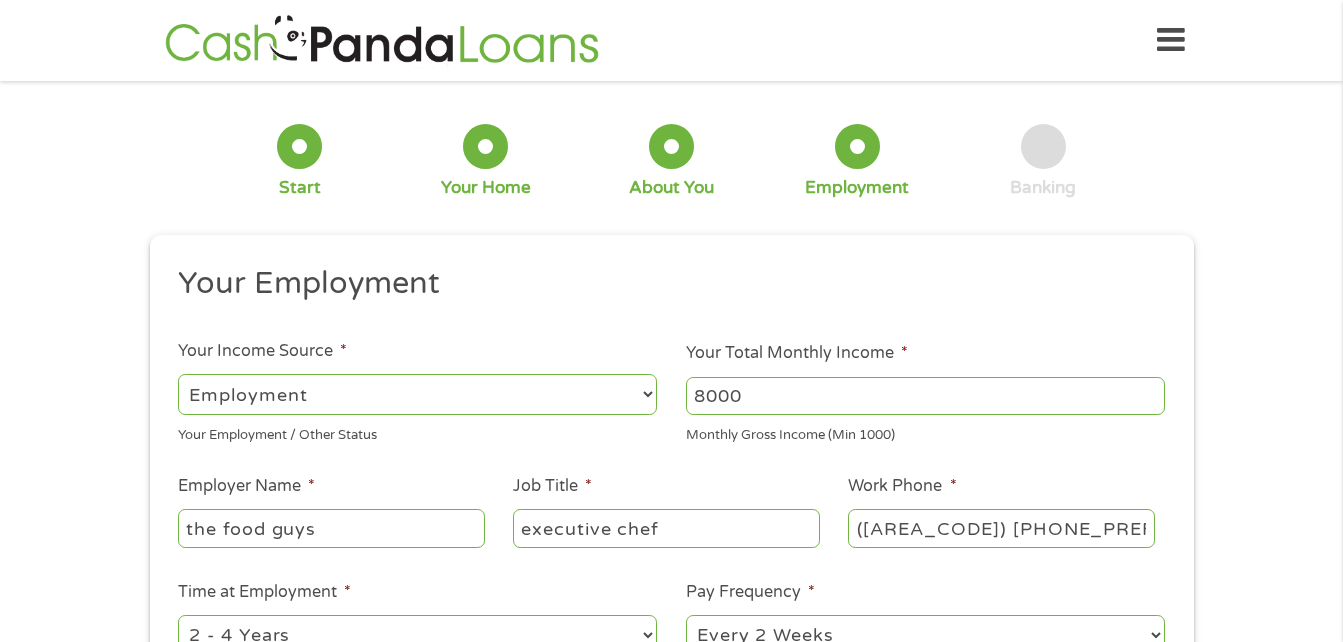 type on "([AREA_CODE]) [PHONE_PREFIX]-[PHONE_SUFFIX]" 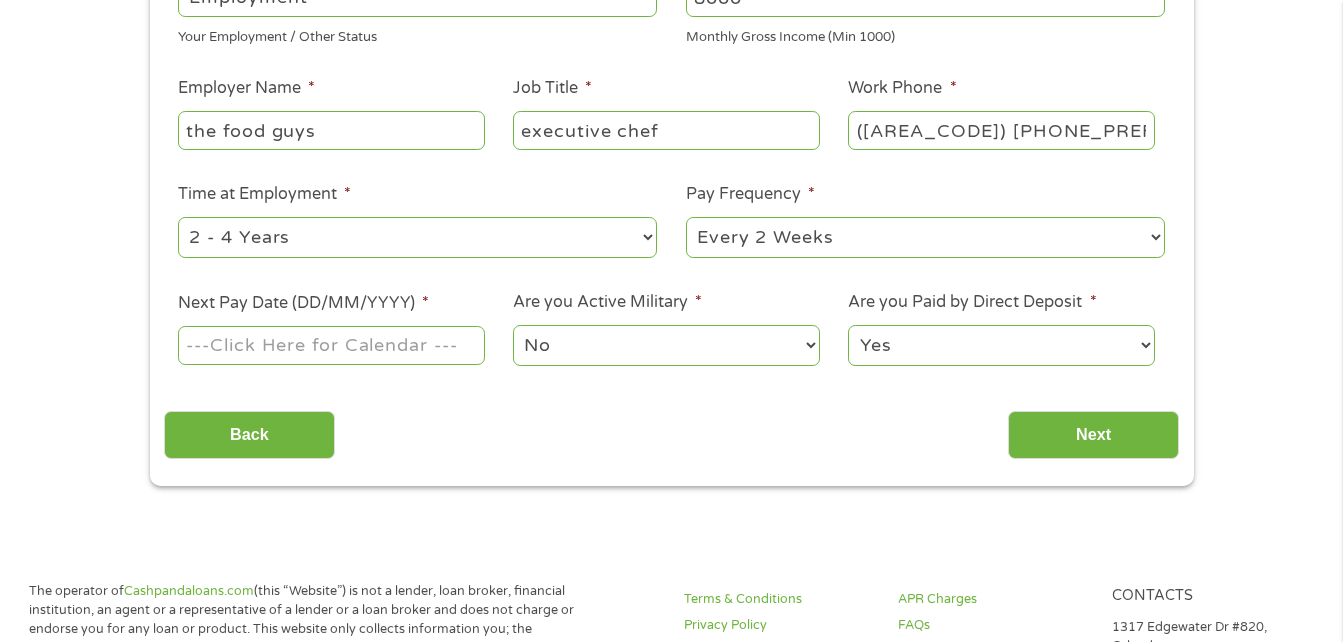 scroll, scrollTop: 400, scrollLeft: 0, axis: vertical 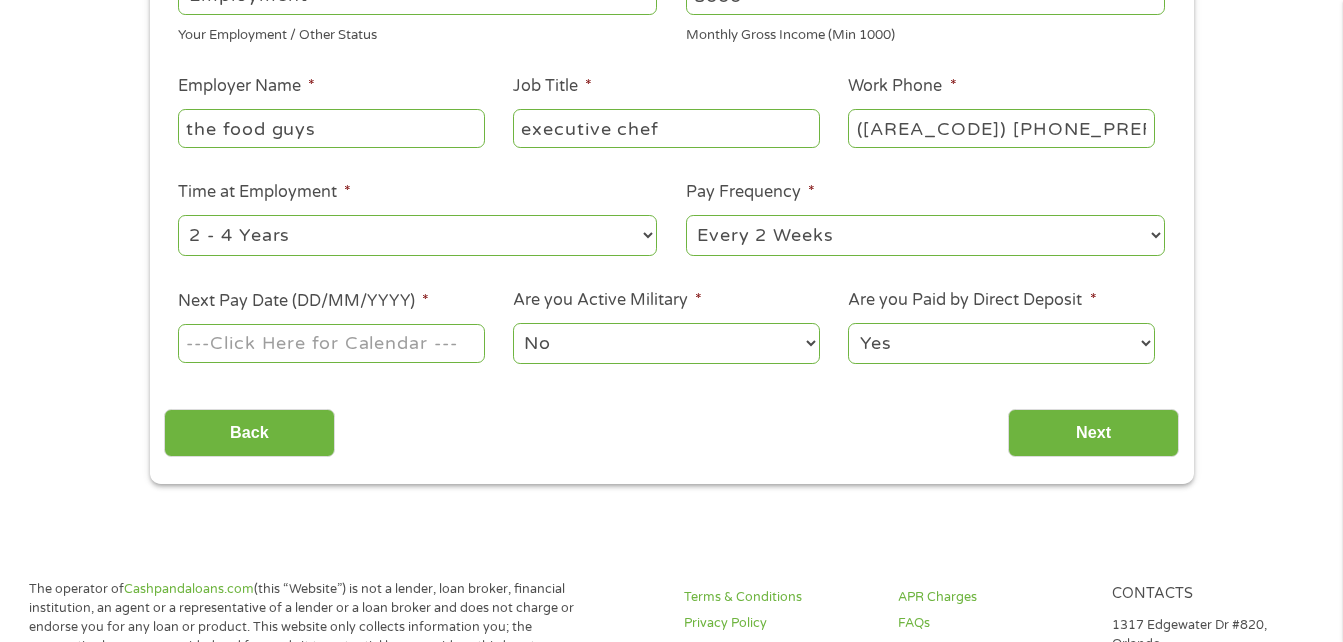 click on "--- Choose one --- 1 Year or less 1 - 2 Years 2 - 4 Years Over 4 Years" at bounding box center [417, 235] 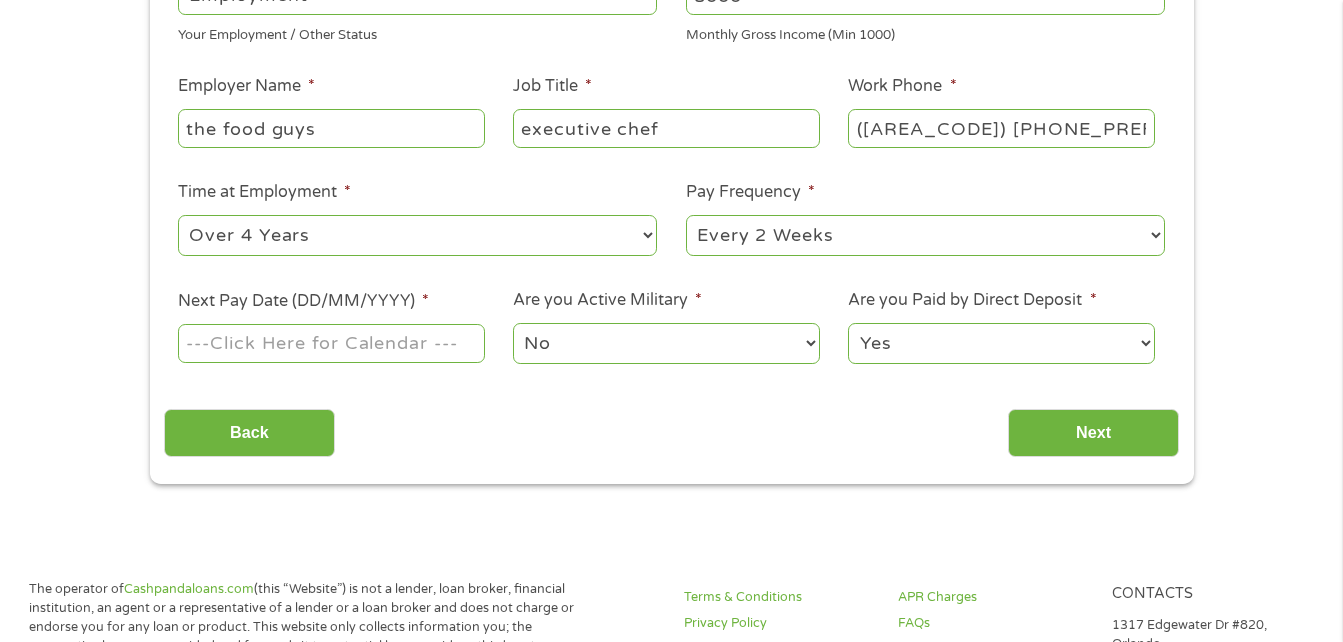 click on "--- Choose one --- 1 Year or less 1 - 2 Years 2 - 4 Years Over 4 Years" at bounding box center (417, 235) 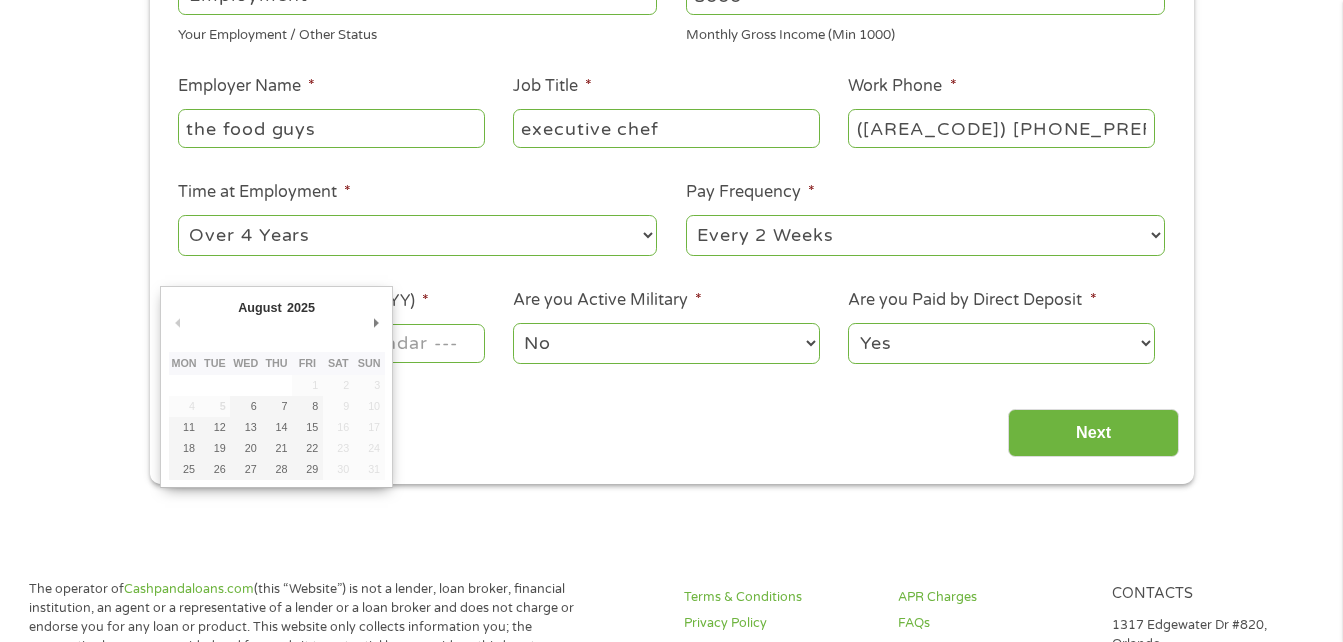 click on "Home Get Loan Offer How it works FAQs Blog Cash Loans Quick Loans Online Loans Payday Loans Cash Advances Préstamos Paycheck Loans Near Me Artificial Intelligence Loans Contact Us 1 Start 2 Your Home 3 About You 4 Employment 5 Banking 6
This field is hidden when viewing the form gclid This field is hidden when viewing the form Referrer https://www.cashpandaloans.com/personal-loans/ This field is hidden when viewing the form Source This field is hidden when viewing the form Campaign This field is hidden when viewing the form Medium This field is hidden when viewing the form adgroup This field is hidden when viewing the form creative This field is hidden when viewing the form position This field is hidden when viewing the form keyword This field is hidden when viewing the form matchtype This field is hidden when viewing the form device network" at bounding box center (671, 860) 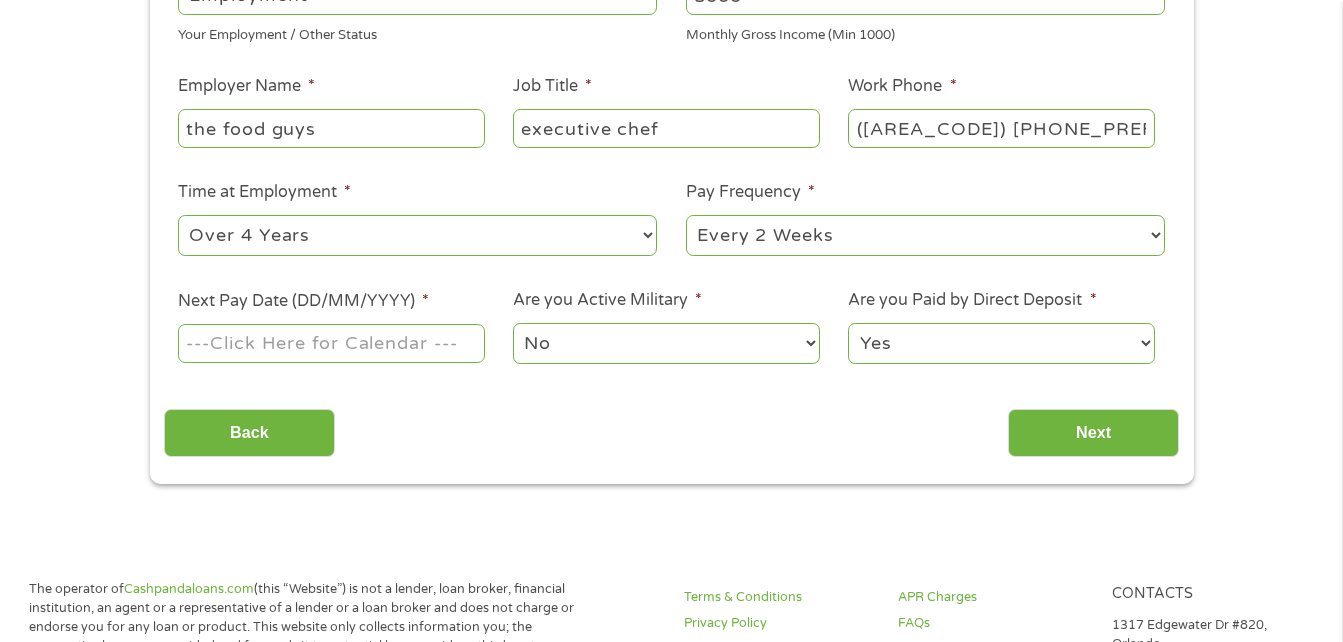 click on "Next Pay Date (DD/MM/YYYY) *" at bounding box center [331, 343] 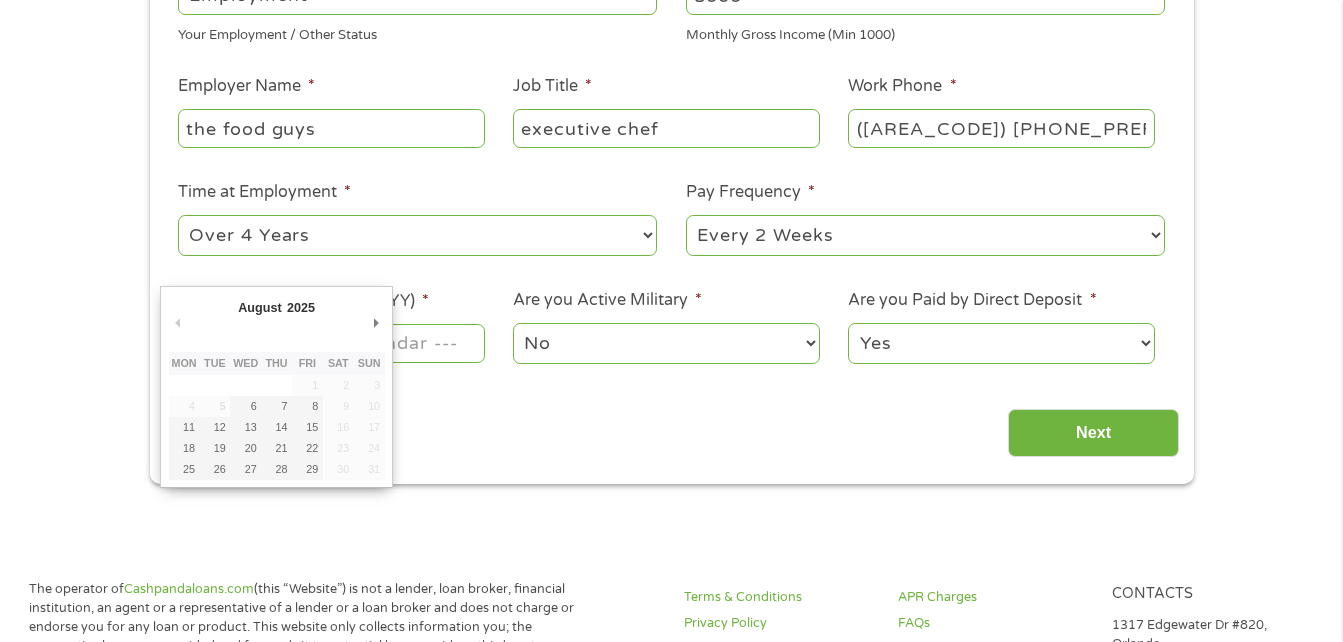 click on "August January February March April May June July August September October November December 2025 2025 Previous Month Next Month Mon Tue Wed Thu Fri Sat Sun 1 2 3 4 5 6 7 8 9 10 11 12 13 14 15 16 17 18 19 20 21 22 23 24 25 26 27 28 29 30 31" at bounding box center [277, 386] 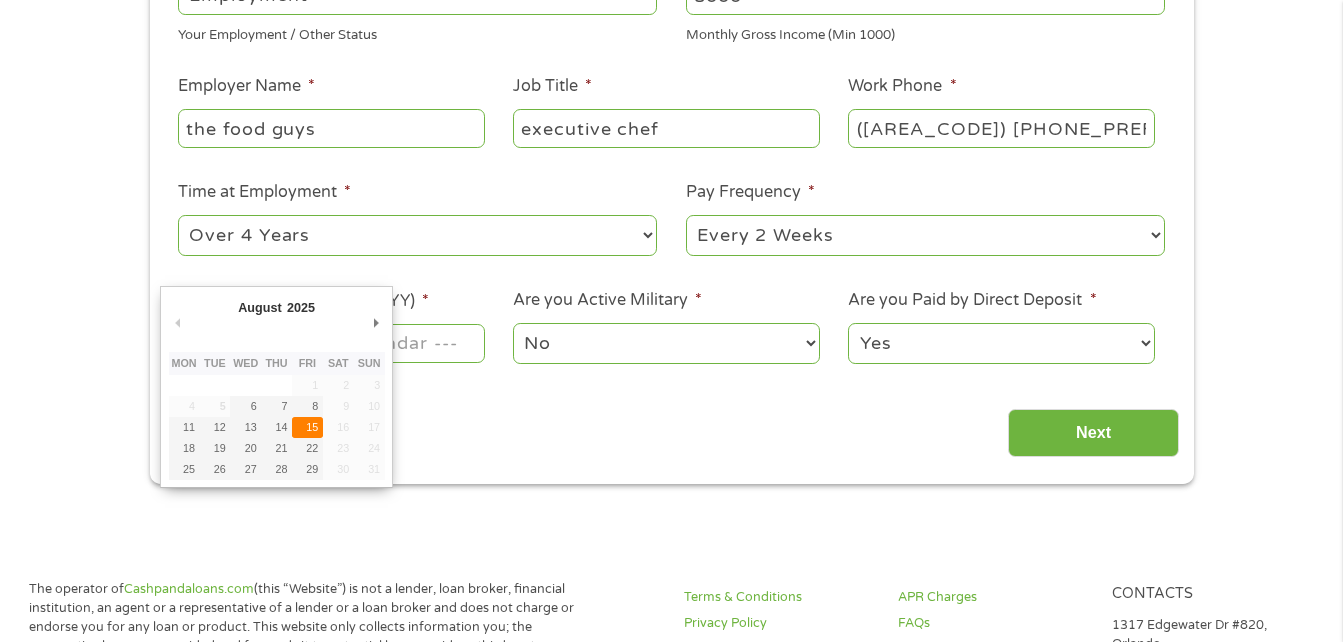 type on "15/08/2025" 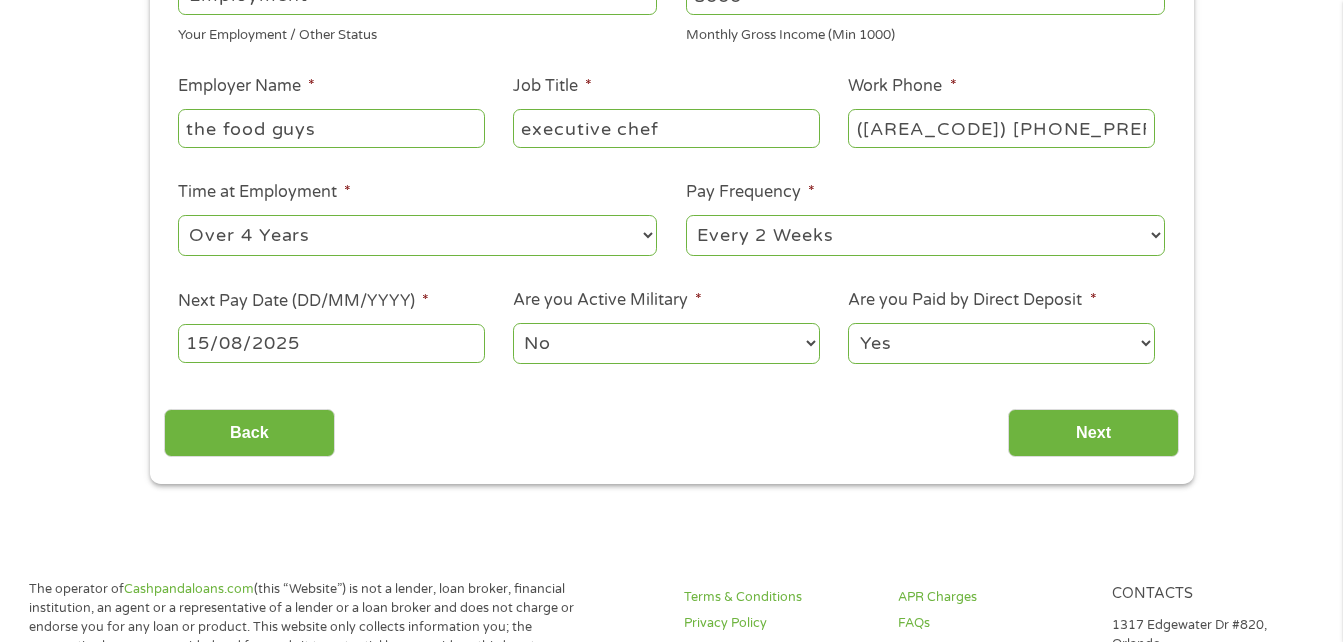 click on "No Yes" at bounding box center (666, 343) 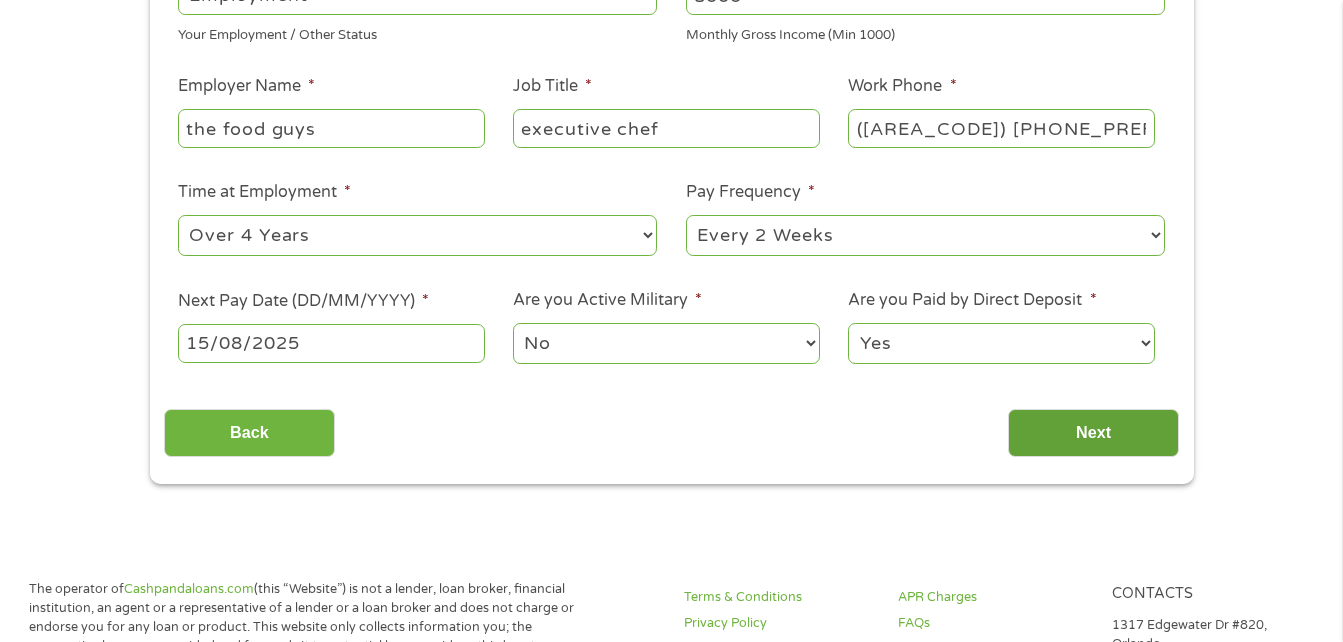 click on "Next" at bounding box center [1093, 433] 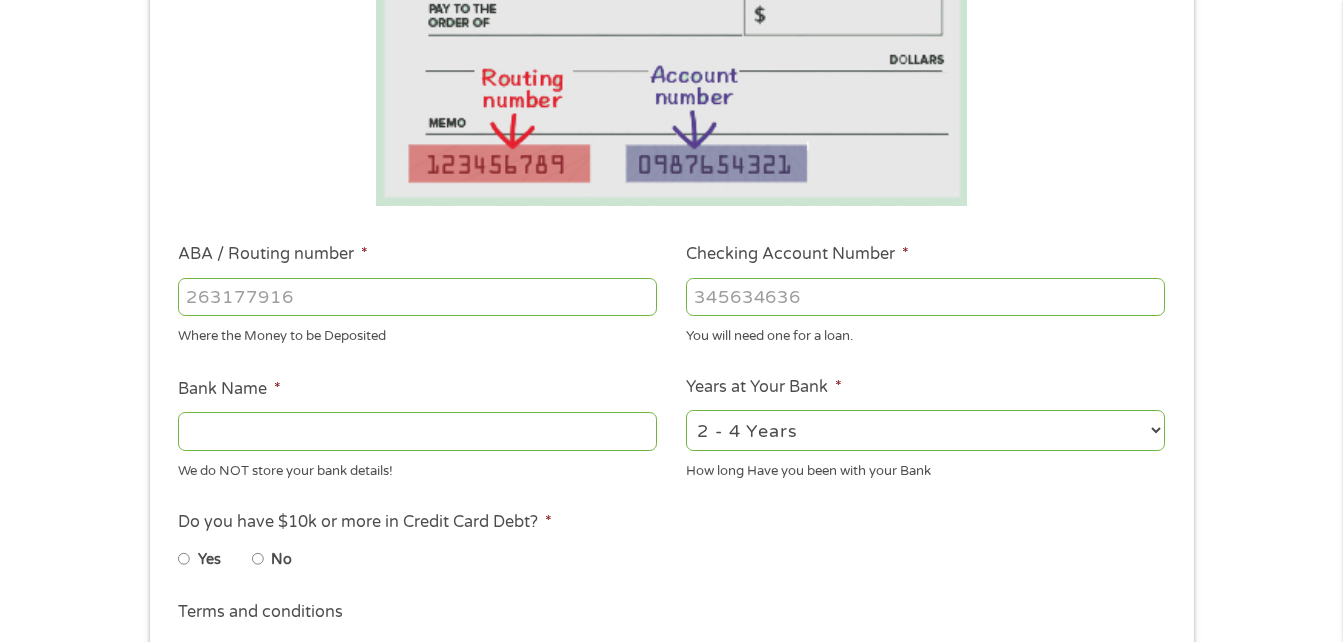 scroll, scrollTop: 33, scrollLeft: 0, axis: vertical 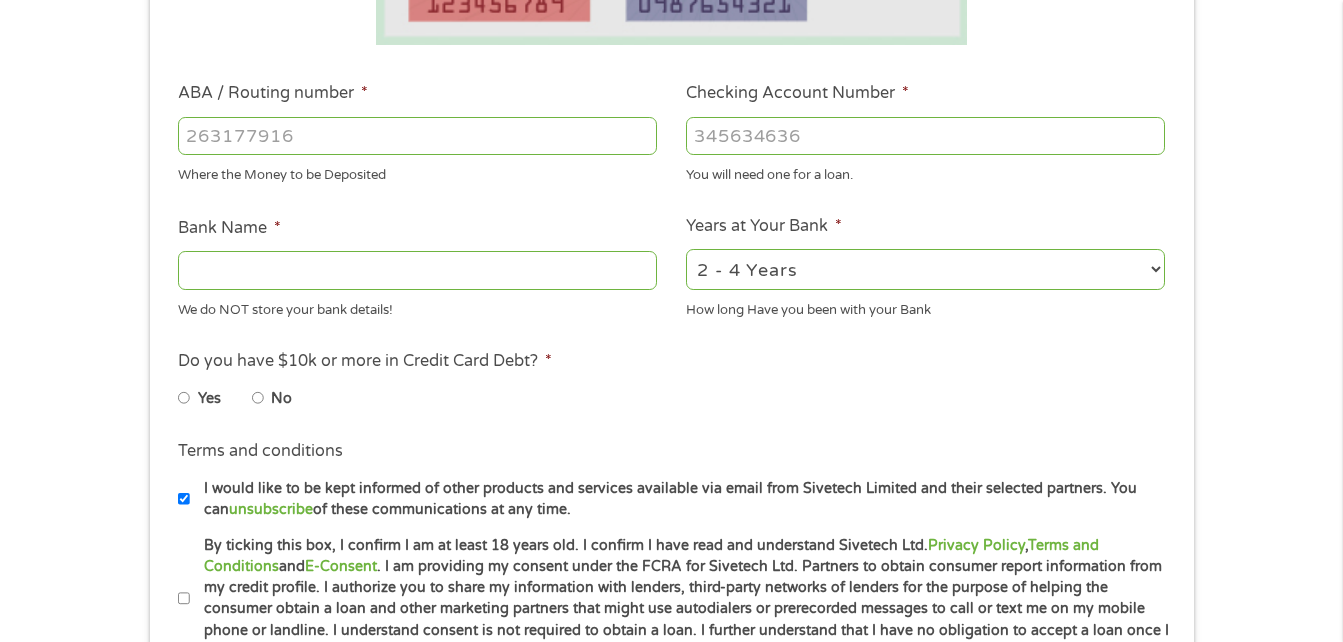 click on "ABA / Routing number *" at bounding box center [417, 136] 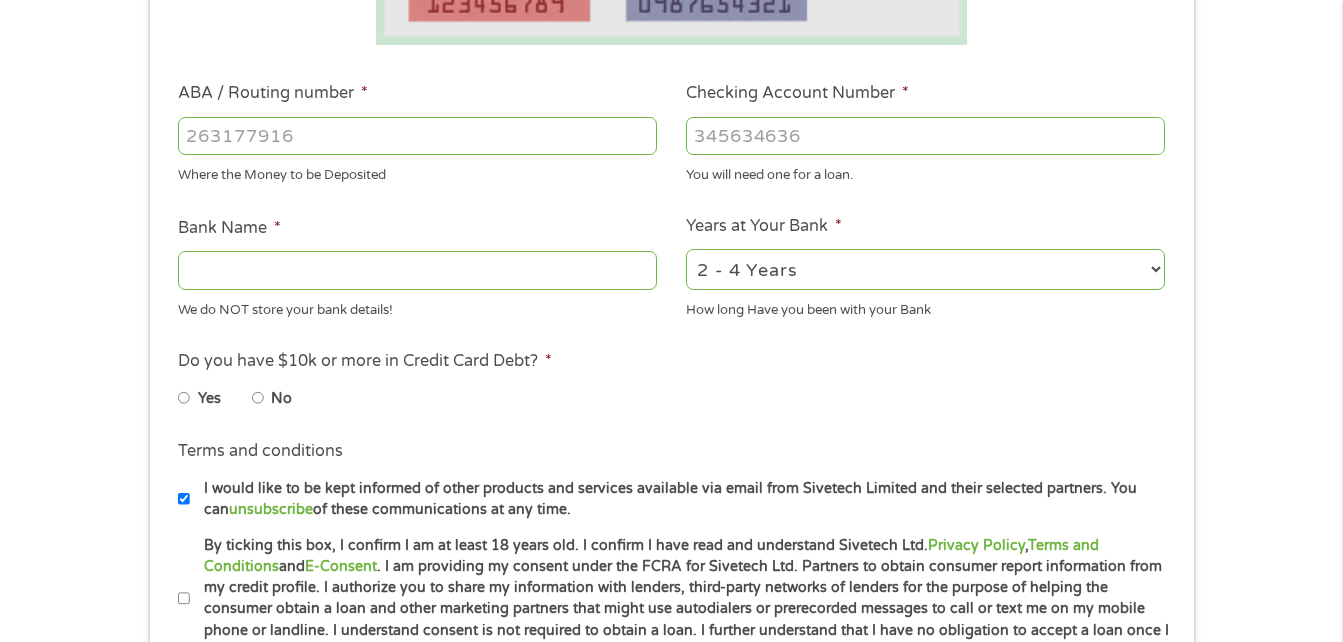 type on "[PHONE]" 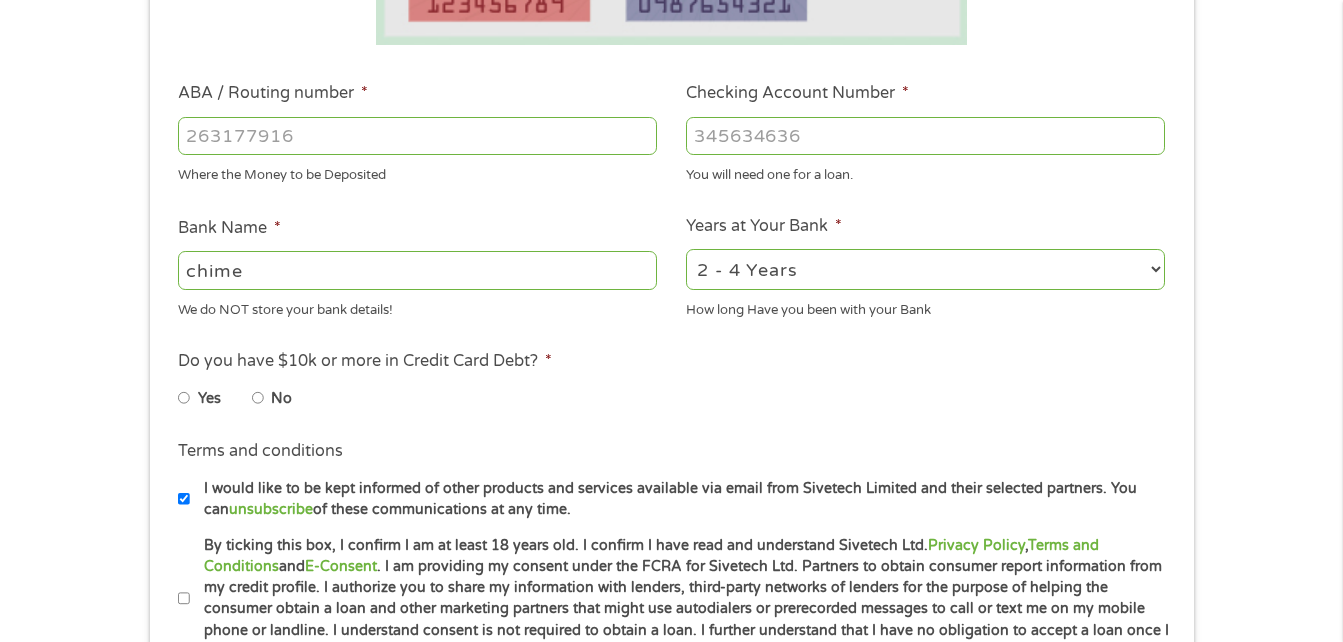 type on "chime" 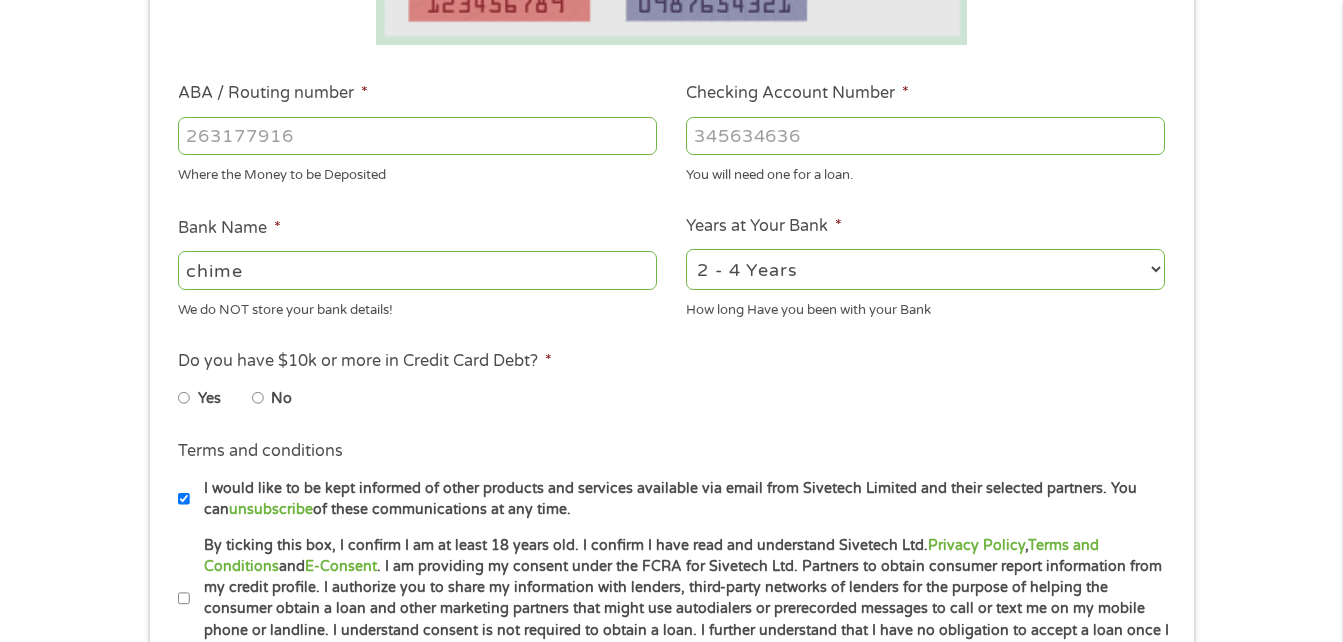 click on "No" at bounding box center [258, 398] 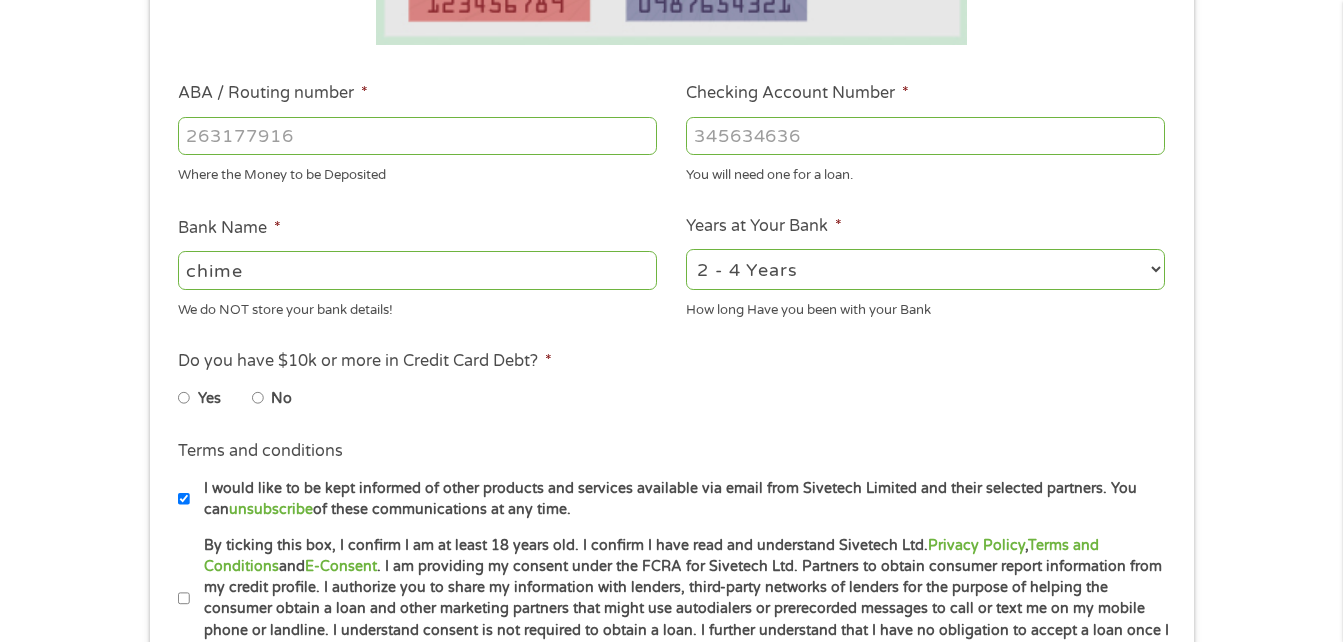 radio on "true" 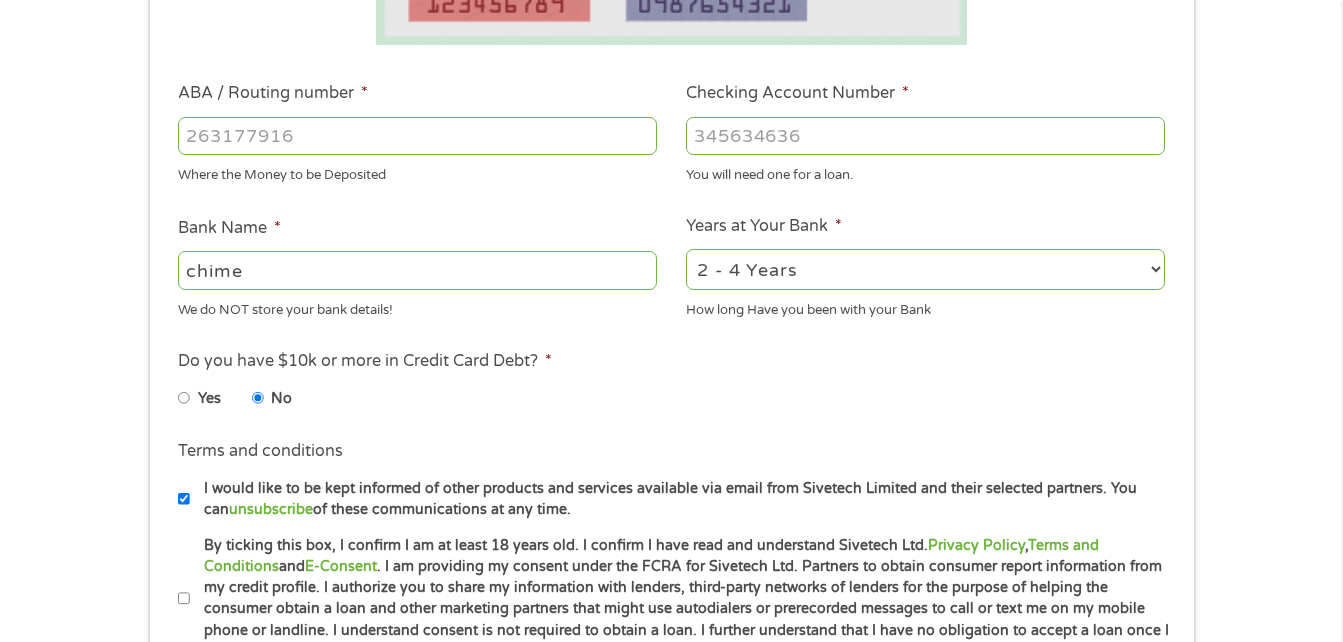 click on "By ticking this box, I confirm I am at least 18 years old. I confirm I have read and understand Sivetech Ltd.  Privacy Policy ,  Terms and Conditions  and  E-Consent . I am providing my consent under the FCRA for Sivetech Ltd. Partners to obtain consumer report information from my credit profile. I authorize you to share my information with lenders, third-party networks of lenders for the purpose of helping the consumer obtain a loan and other marketing partners that might use autodialers or prerecorded messages to call or text me on my mobile phone or landline. I understand consent is not required to obtain a loan. I further understand that I have no obligation to accept a loan once I am connected with an available lender." at bounding box center [184, 599] 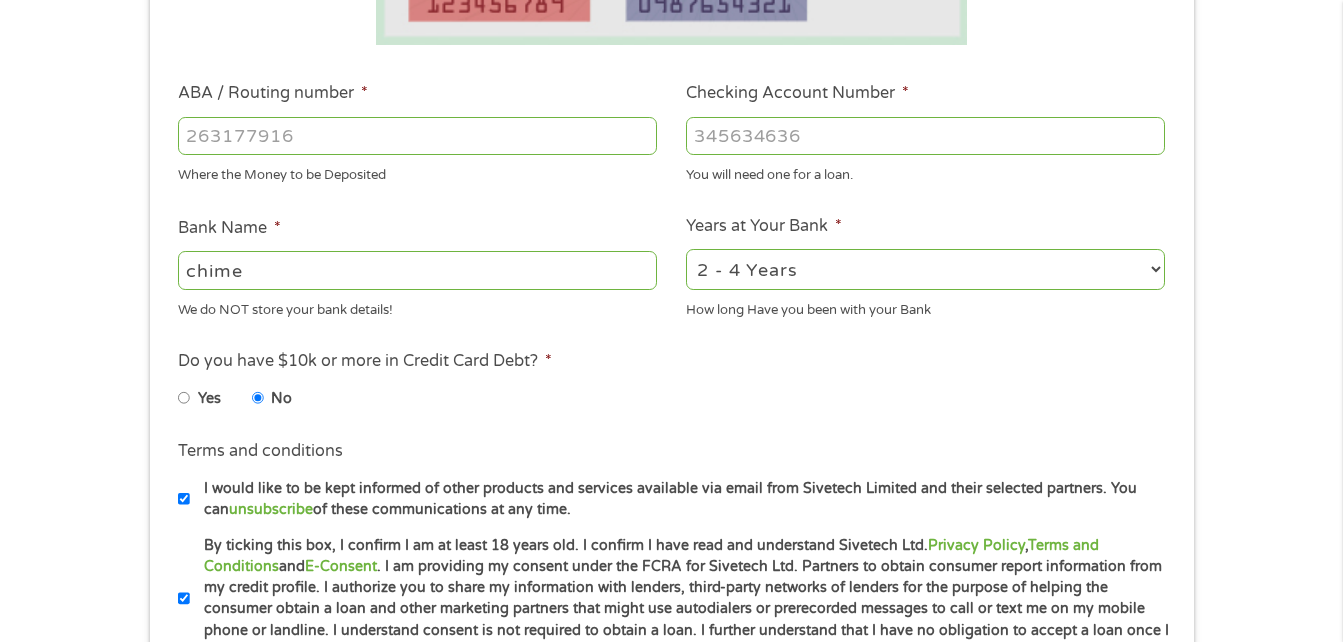 click on "1         Start   2         Your Home   3         About You   4         Employment   5         Banking   6
This field is hidden when viewing the form gclid This field is hidden when viewing the form Referrer https://www.cashpandaloans.com/personal-loans/ This field is hidden when viewing the form Source This field is hidden when viewing the form Campaign This field is hidden when viewing the form Medium This field is hidden when viewing the form adgroup This field is hidden when viewing the form creative This field is hidden when viewing the form position This field is hidden when viewing the form keyword This field is hidden when viewing the form matchtype This field is hidden when viewing the form device This field is hidden when viewing the form network This field is hidden when viewing the form email quality score
No fees!
Secured Site!
No Paperwork!" at bounding box center (671, 150) 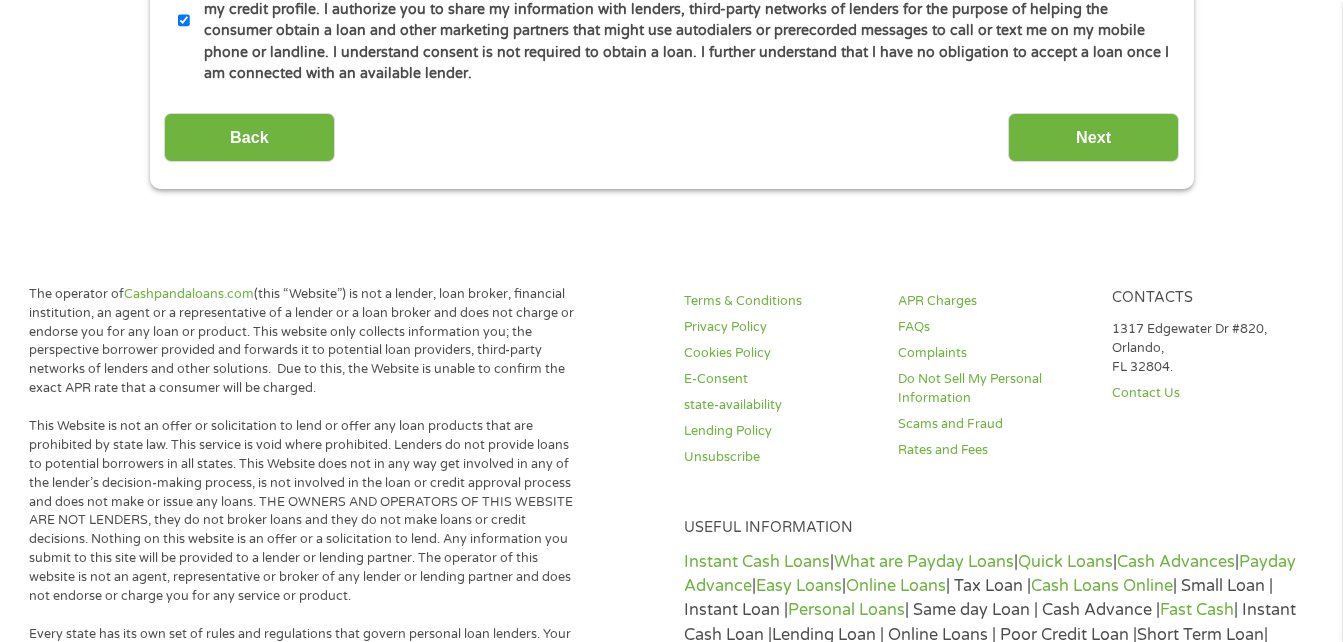 scroll, scrollTop: 1161, scrollLeft: 0, axis: vertical 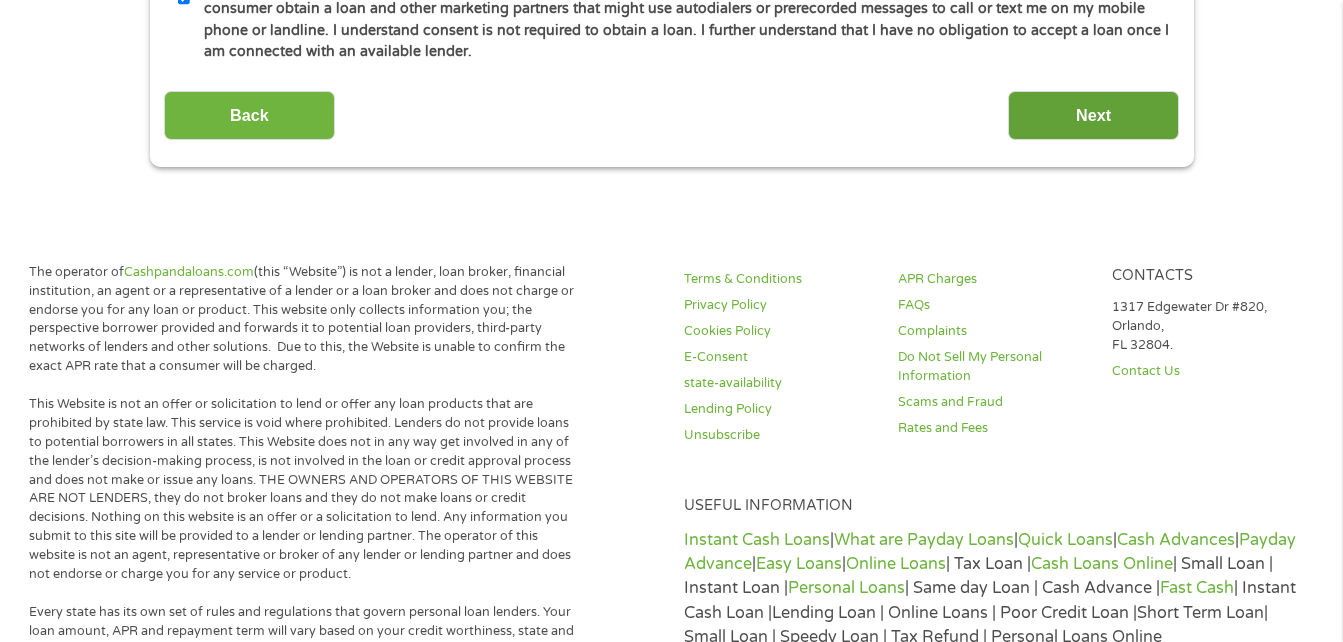 click on "Next" at bounding box center [1093, 115] 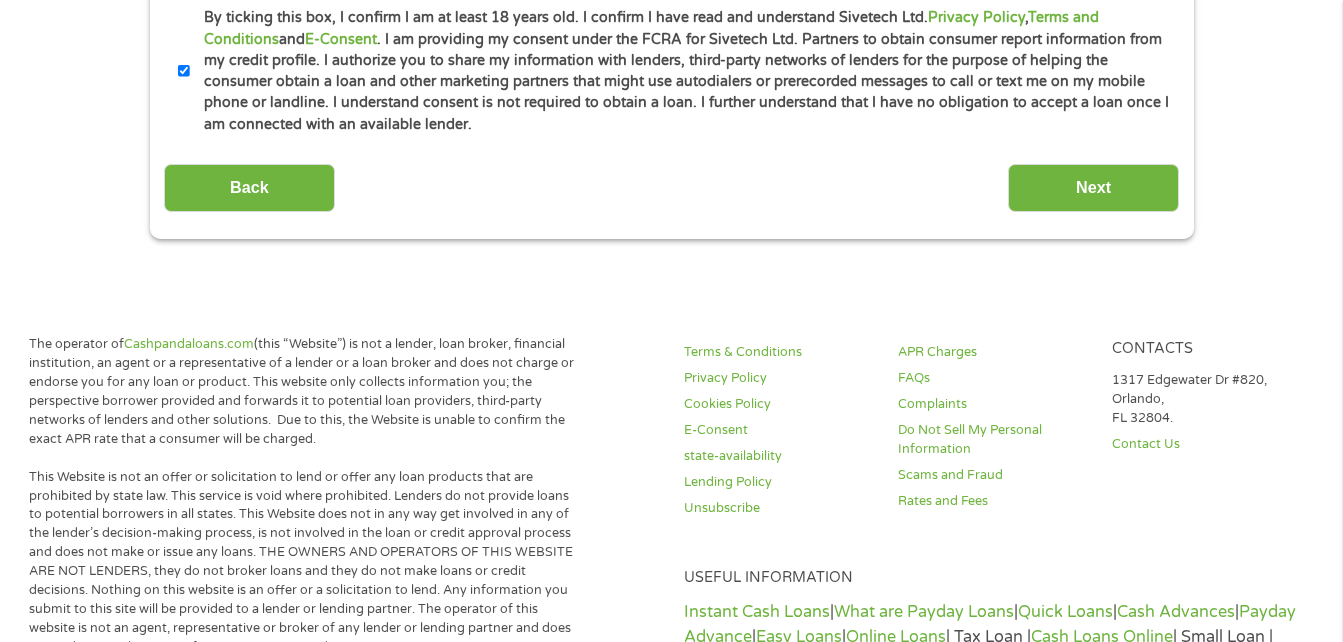 scroll, scrollTop: 8, scrollLeft: 8, axis: both 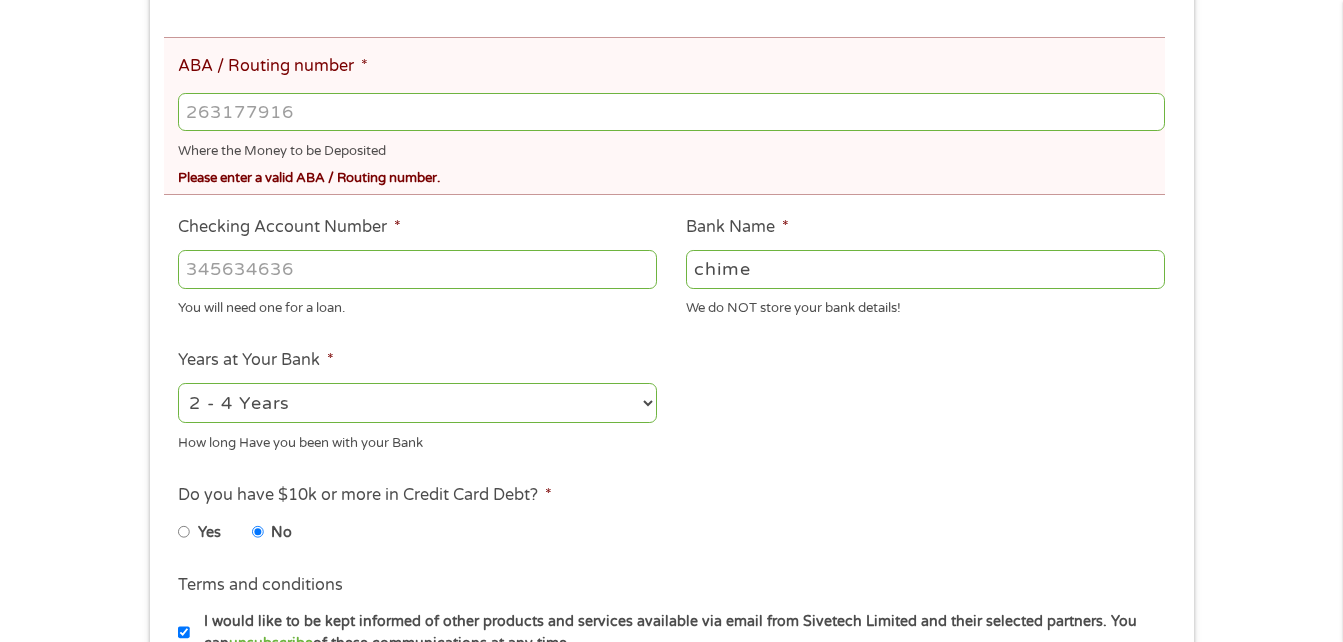 click on "[PHONE]" at bounding box center (671, 112) 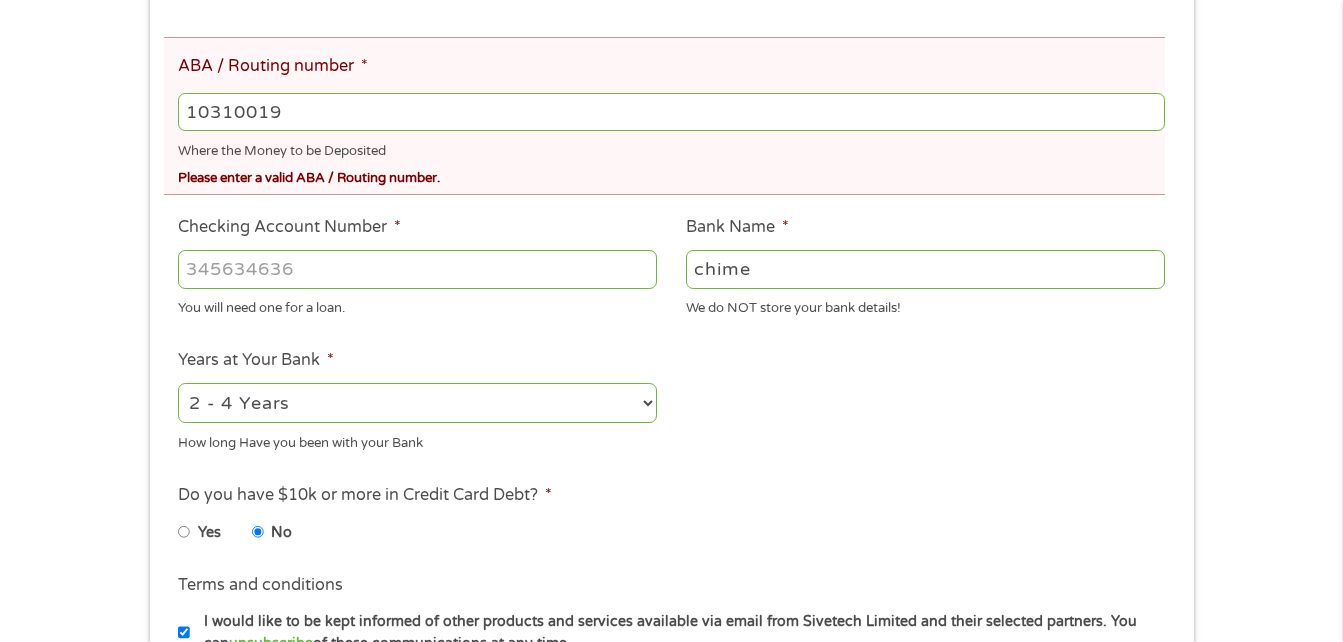 type on "103100195" 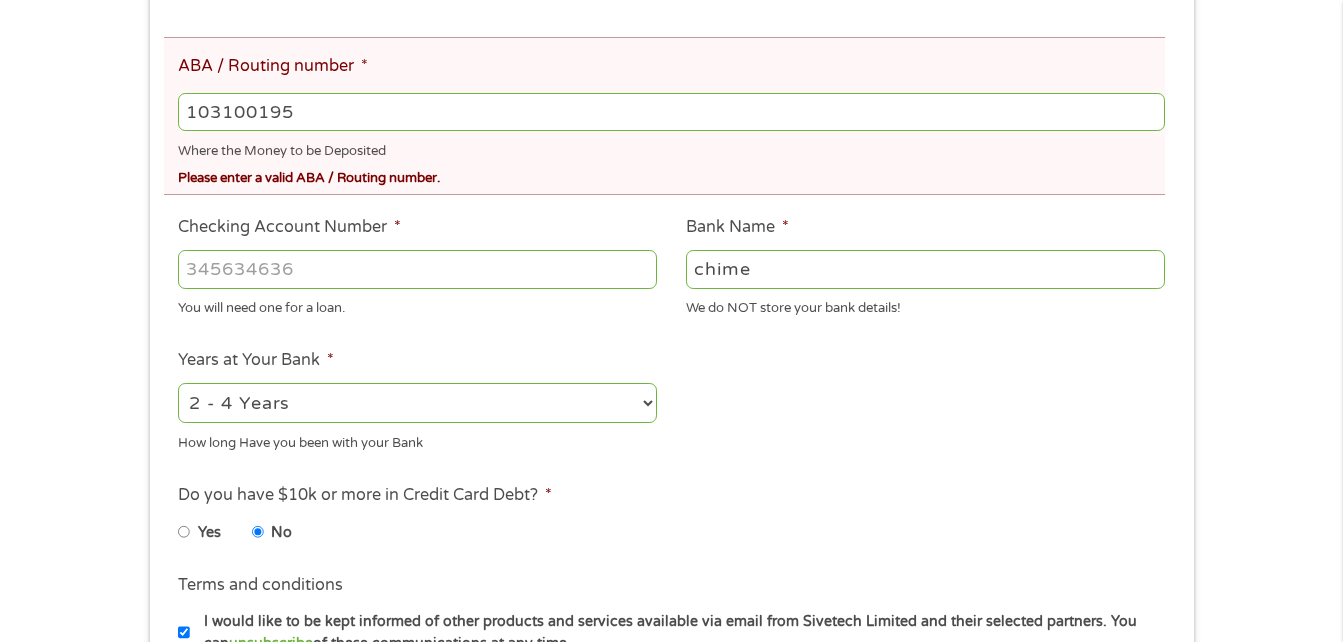type on "CENTRAL NATIONAL BANK  TRUST" 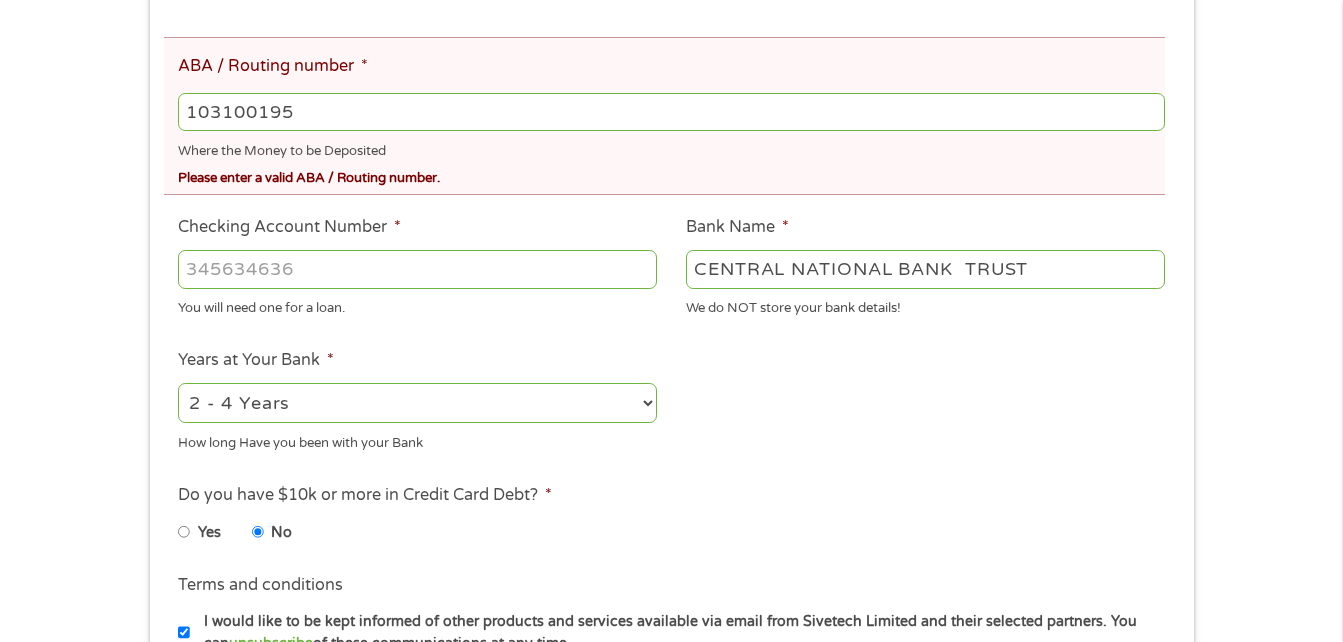 type on "103100195" 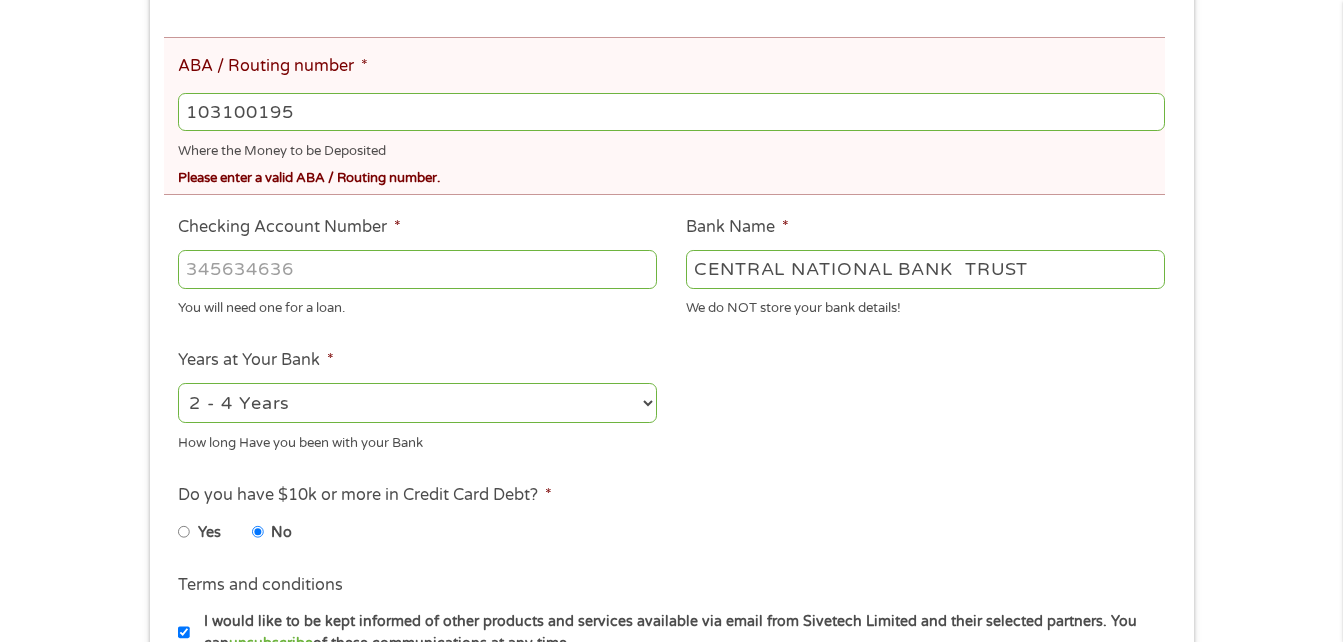 click on "[PHONE]" at bounding box center (417, 269) 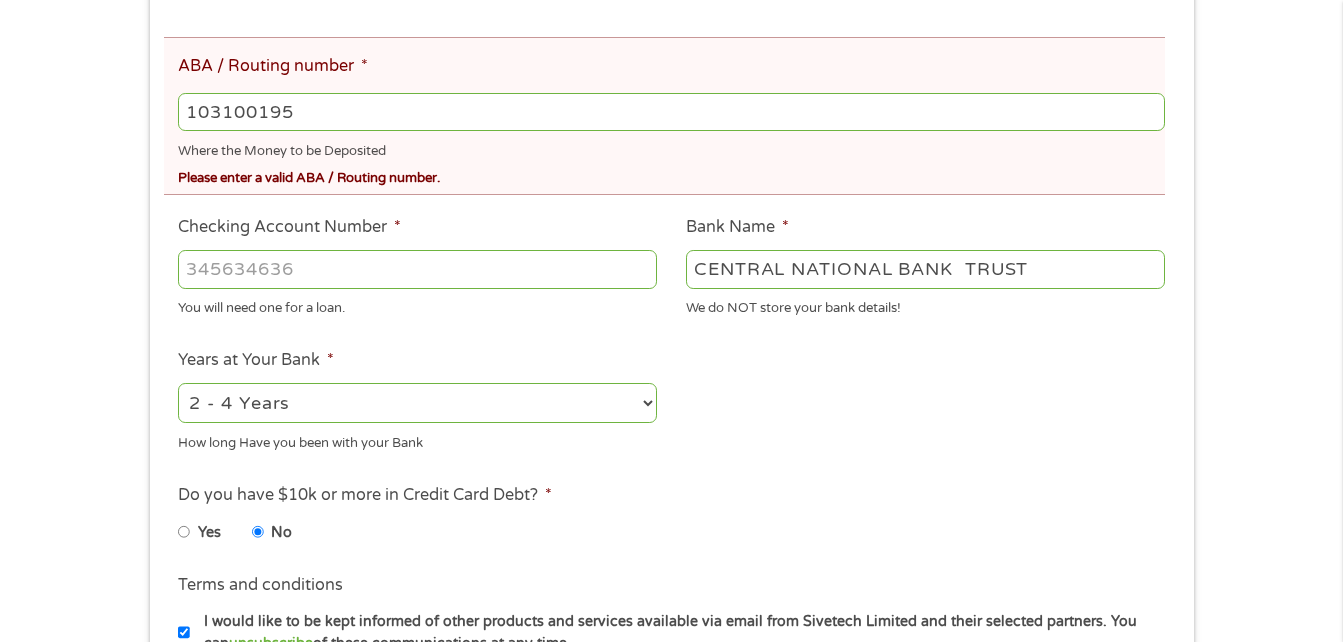 type on "[PHONE]" 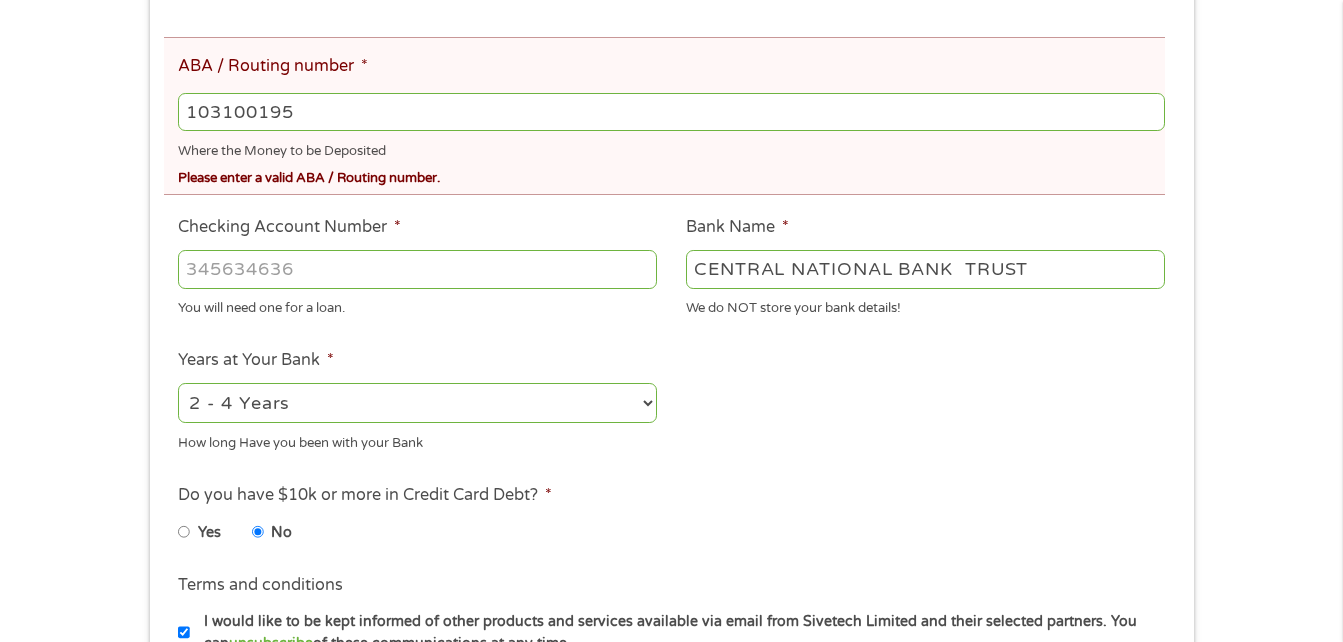 click on "There was a problem with your submission. Please review the fields below. 1 Start 2 Your Home 3 About You 4 Employment 5 Banking 6
This field is hidden when viewing the form gclid This field is hidden when viewing the form Referrer https://www.cashpandaloans.com/personal-loans/ This field is hidden when viewing the form Source This field is hidden when viewing the form Campaign This field is hidden when viewing the form Medium This field is hidden when viewing the form adgroup This field is hidden when viewing the form creative This field is hidden when viewing the form position This field is hidden when viewing the form keyword This field is hidden when viewing the form matchtype This field is hidden when viewing the form device This field is hidden when viewing the form network This field is hidden when viewing the form email quality score
No fees!" at bounding box center [671, 157] 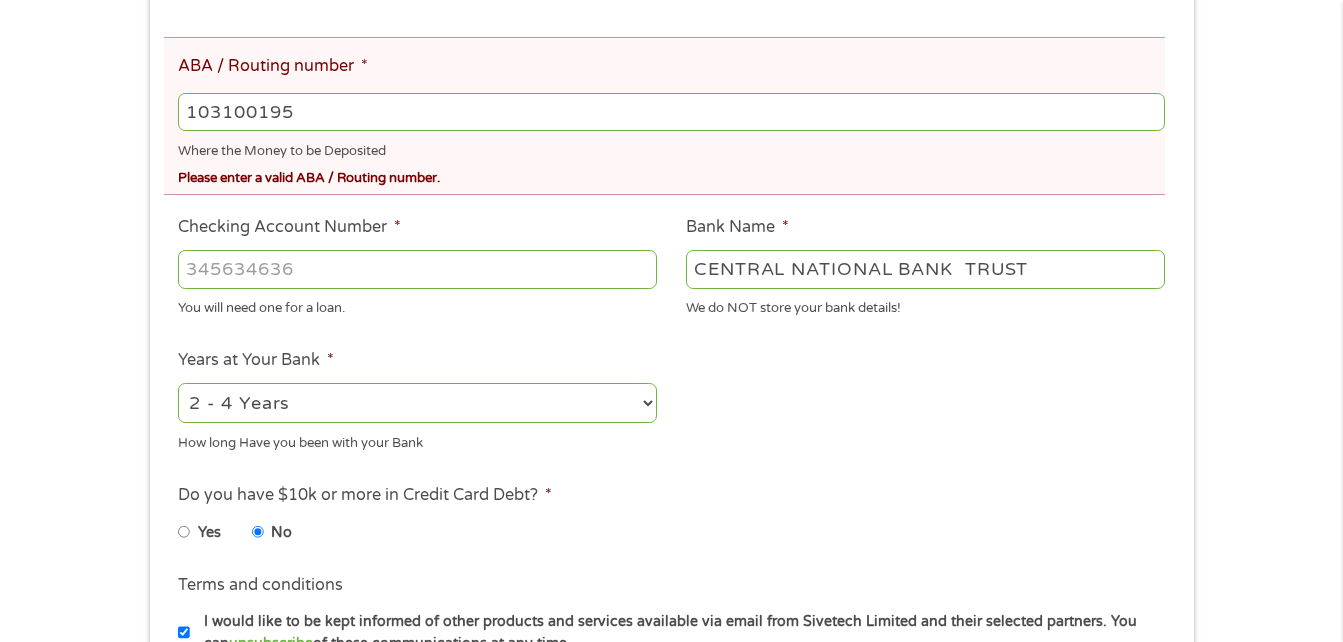 click on "103100195" at bounding box center [671, 112] 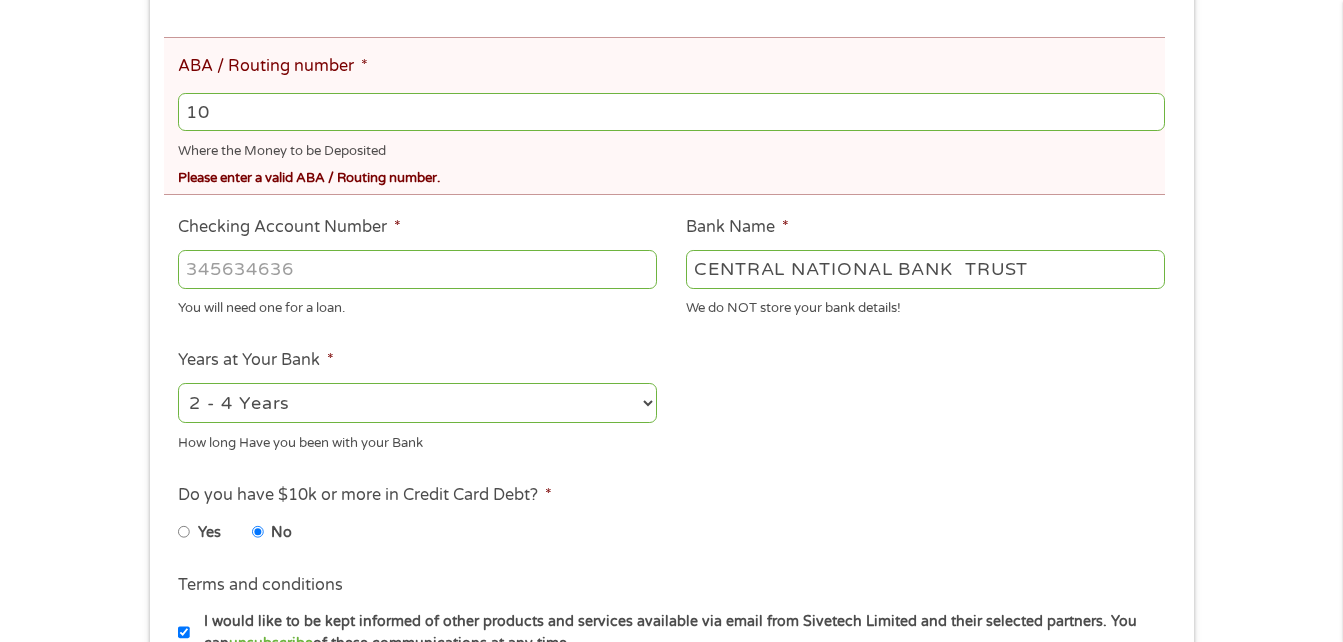 type on "1" 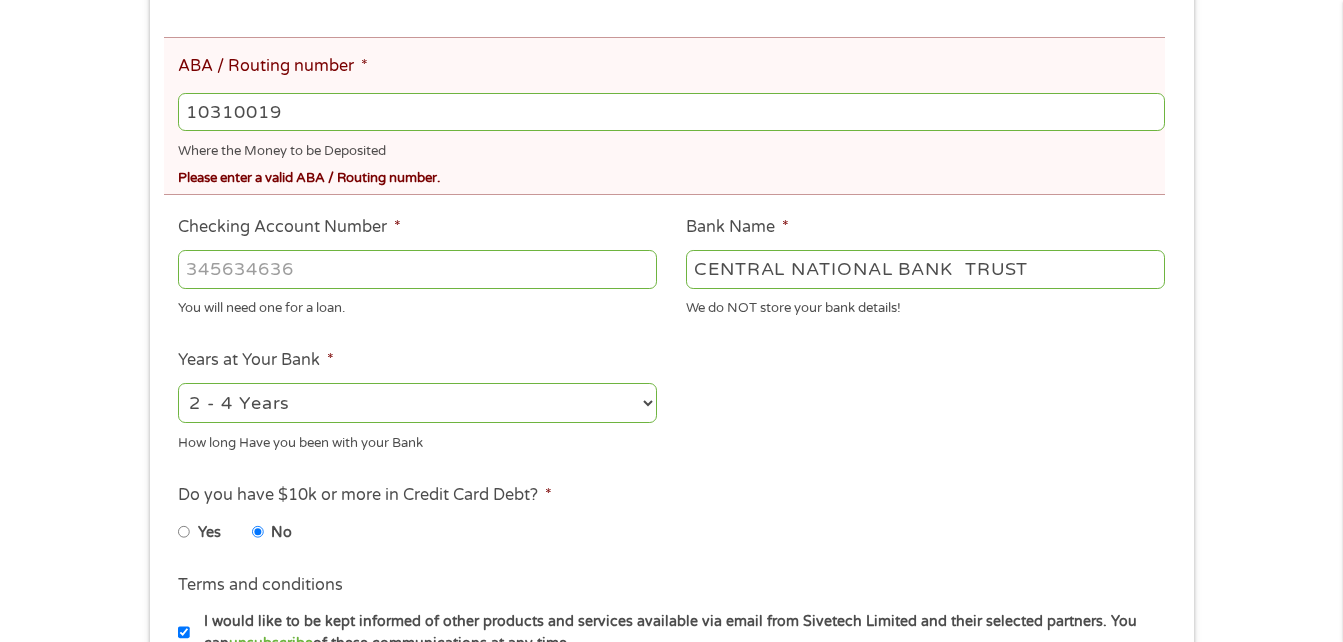 type on "103100195" 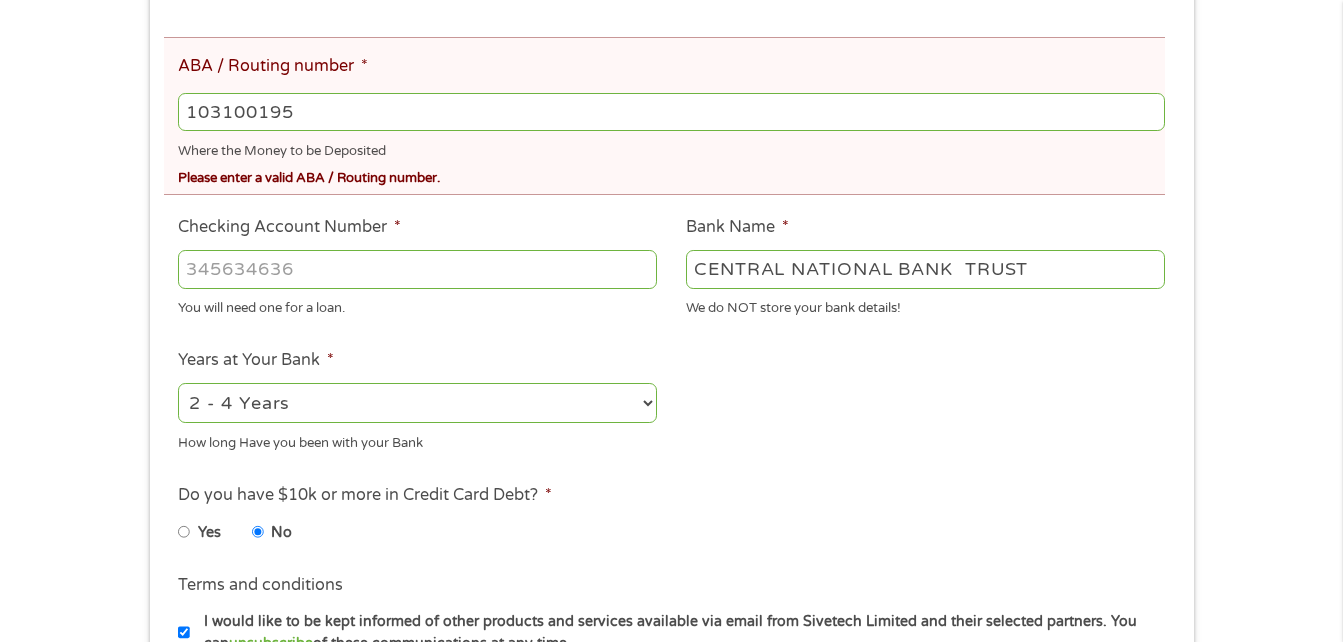 click on "There was a problem with your submission. Please review the fields below. 1 Start 2 Your Home 3 About You 4 Employment 5 Banking 6
This field is hidden when viewing the form gclid This field is hidden when viewing the form Referrer https://www.cashpandaloans.com/personal-loans/ This field is hidden when viewing the form Source This field is hidden when viewing the form Campaign This field is hidden when viewing the form Medium This field is hidden when viewing the form adgroup This field is hidden when viewing the form creative This field is hidden when viewing the form position This field is hidden when viewing the form keyword This field is hidden when viewing the form matchtype This field is hidden when viewing the form device This field is hidden when viewing the form network This field is hidden when viewing the form email quality score
No fees!" at bounding box center [671, 157] 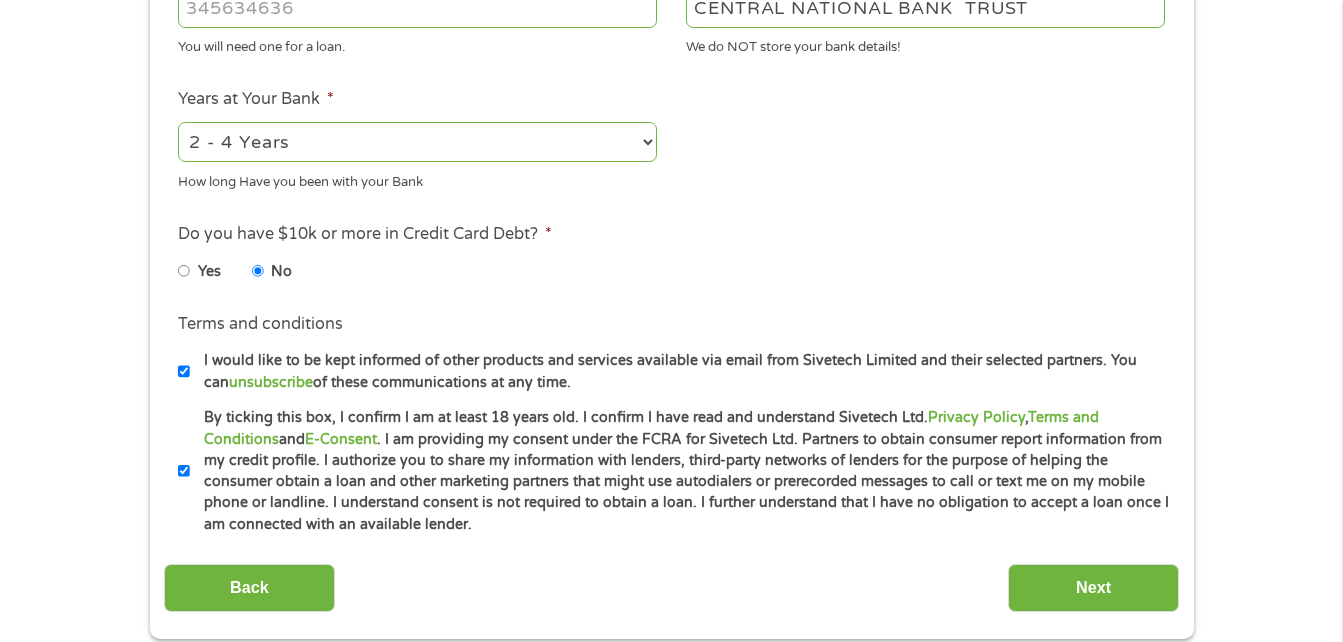 scroll, scrollTop: 960, scrollLeft: 0, axis: vertical 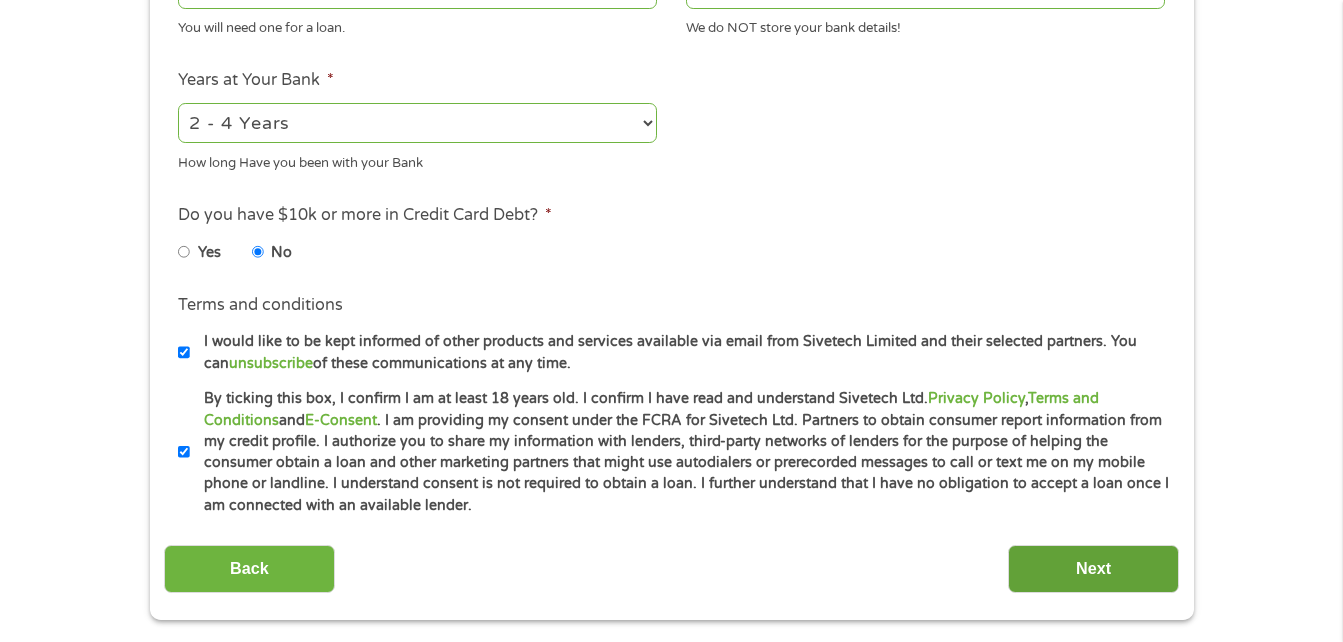 click on "Next" at bounding box center [1093, 569] 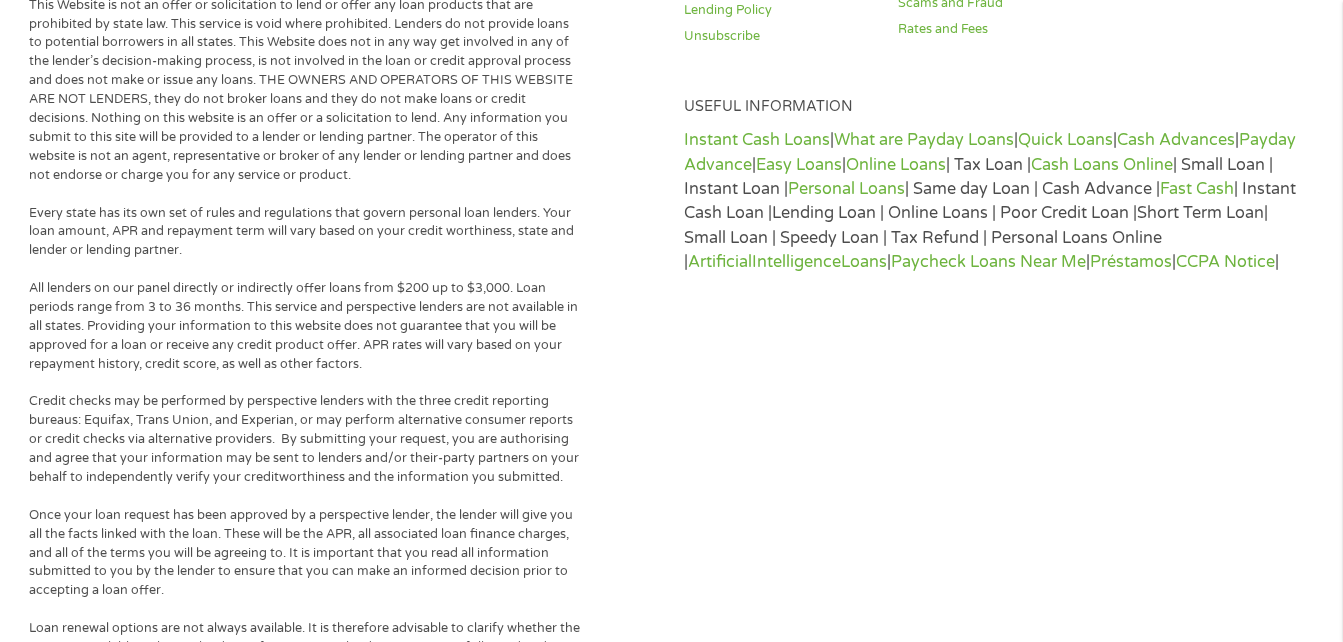 scroll, scrollTop: 8, scrollLeft: 8, axis: both 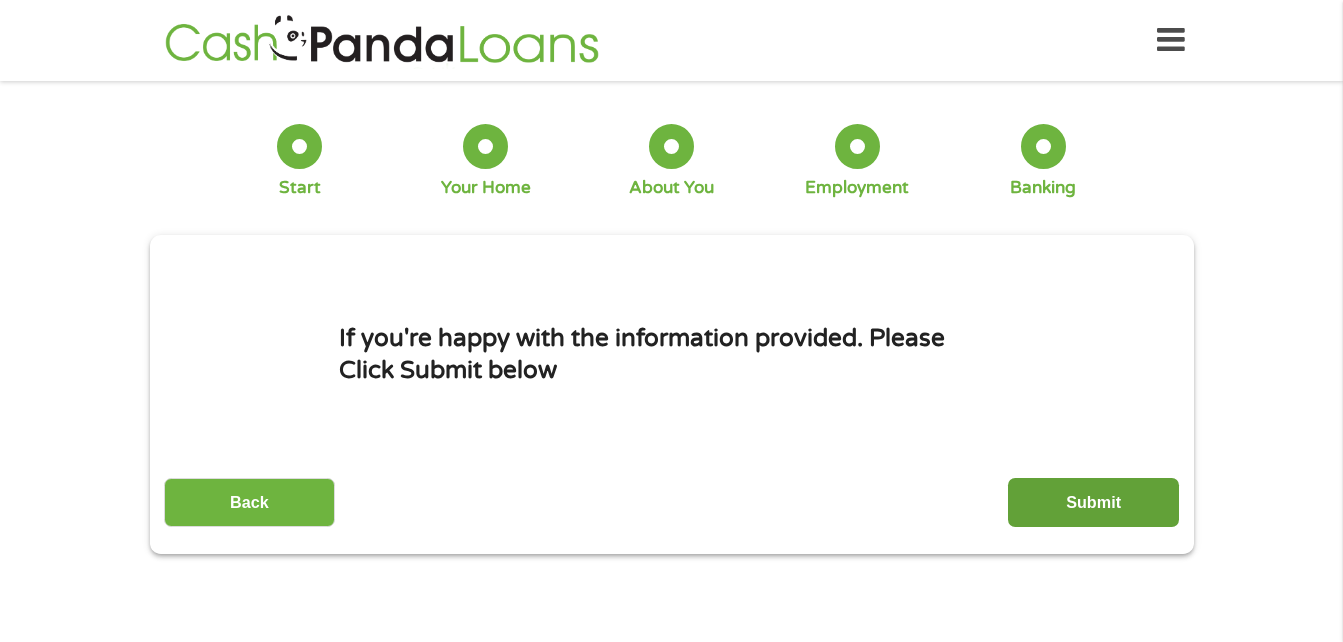 click on "Submit" at bounding box center (1093, 502) 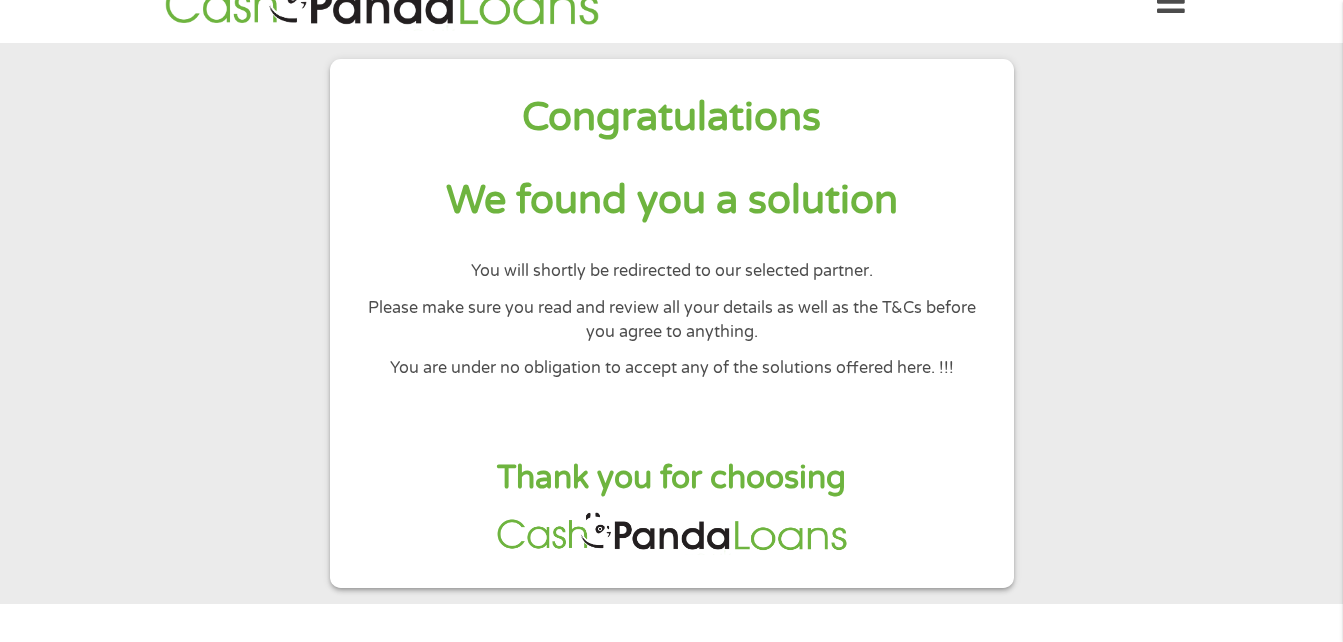 scroll, scrollTop: 40, scrollLeft: 0, axis: vertical 